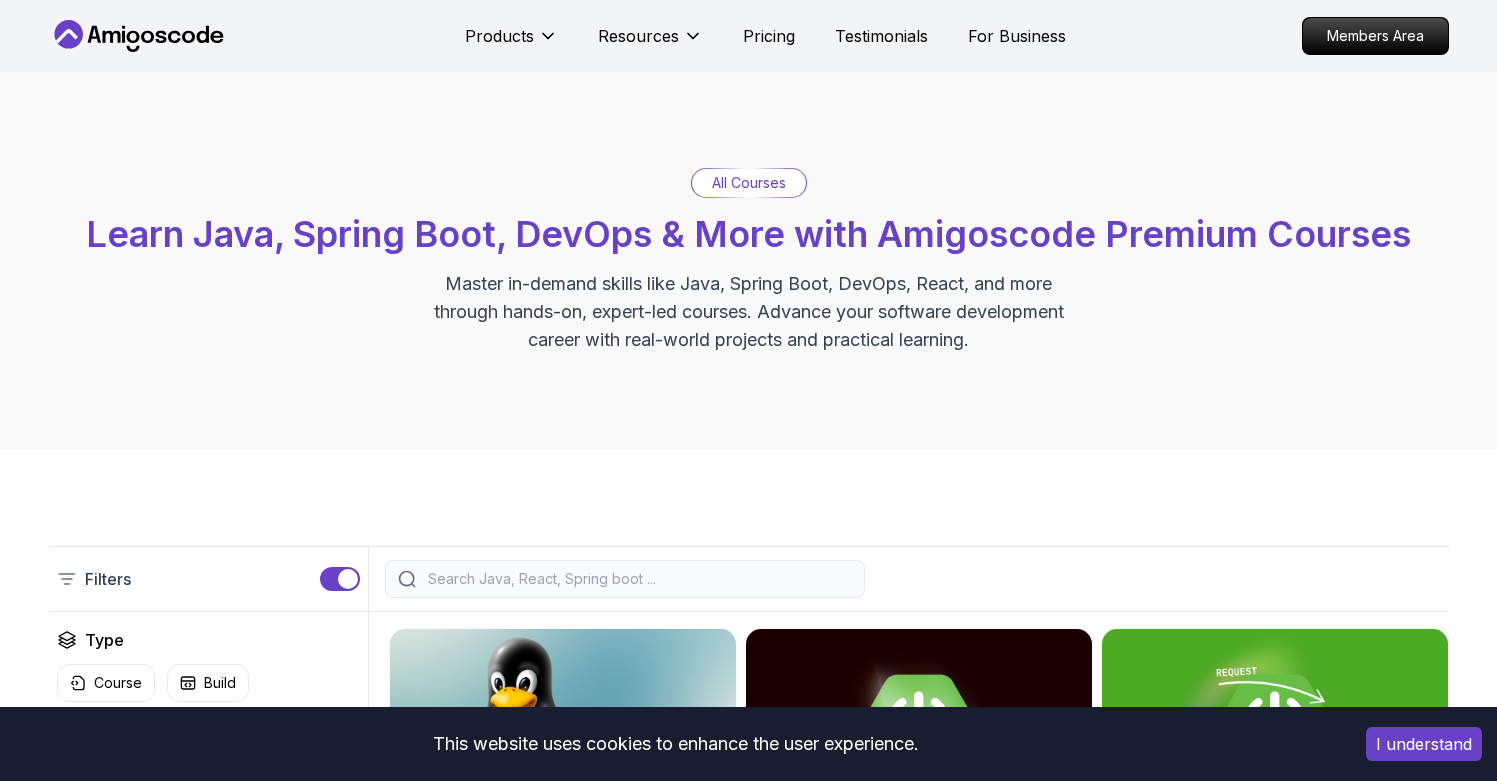 scroll, scrollTop: 279, scrollLeft: 0, axis: vertical 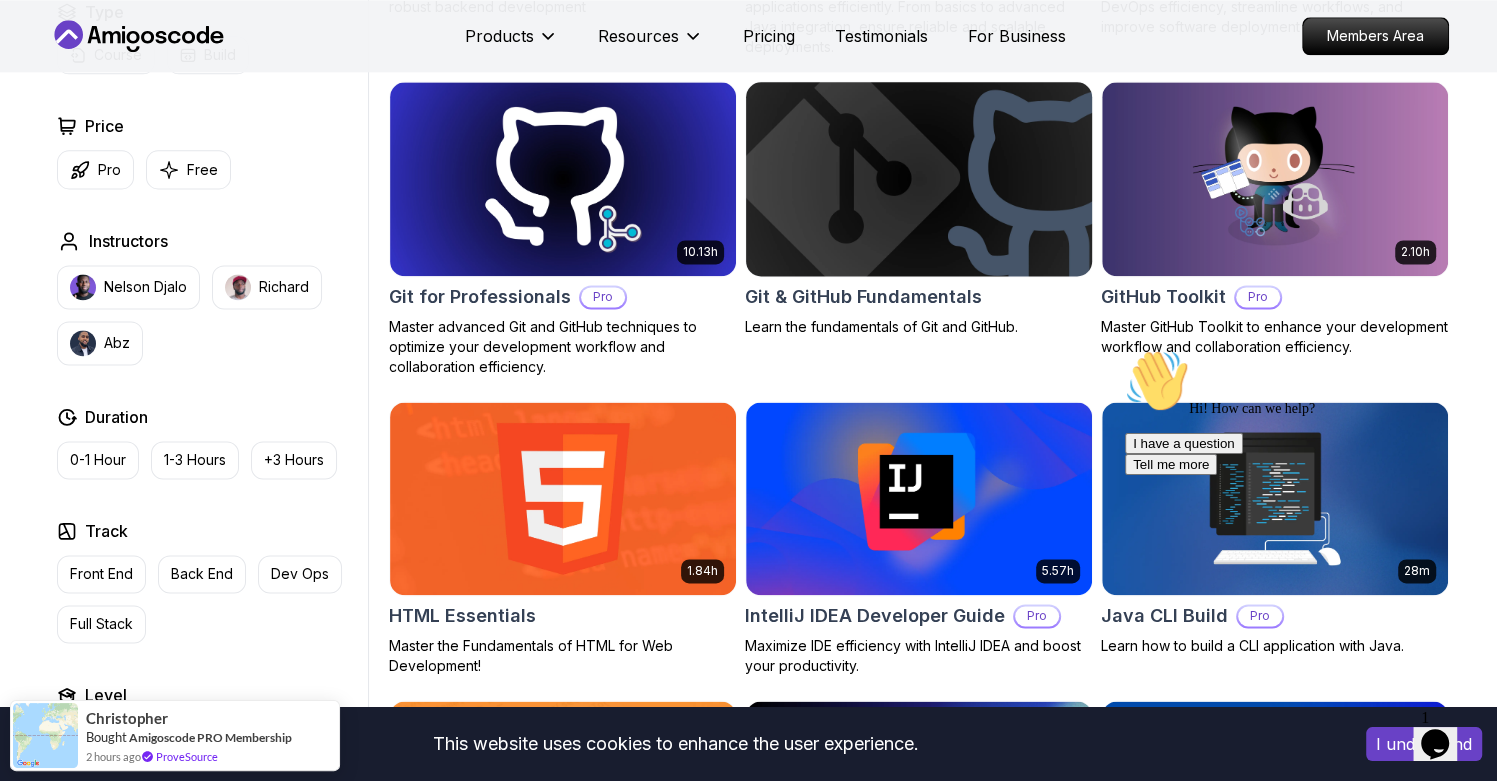 click on "This website uses cookies to enhance the user experience. I understand Products Resources Pricing Testimonials For Business Members Area Products Resources Pricing Testimonials For Business Members Area All Courses Learn Java, Spring Boot, DevOps & More with Amigoscode Premium Courses Master in-demand skills like Java, Spring Boot, DevOps, React, and more through hands-on, expert-led courses. Advance your software development career with real-world projects and practical learning. Filters Filters Type Course Build Price Pro Free Instructors Nelson Djalo Richard Abz Duration 0-1 Hour 1-3 Hours +3 Hours Track Front End Back End Dev Ops Full Stack Level Junior Mid-level Senior 6.00h Linux Fundamentals Pro Learn the fundamentals of Linux and how to use the command line 5.18h Advanced Spring Boot Pro Dive deep into Spring Boot with our advanced course, designed to take your skills from intermediate to expert level. 3.30h Building APIs with Spring Boot Pro 1.67h NEW Spring Boot for Beginners 6.65h NEW Pro 2.41h Pro" at bounding box center [748, 1269] 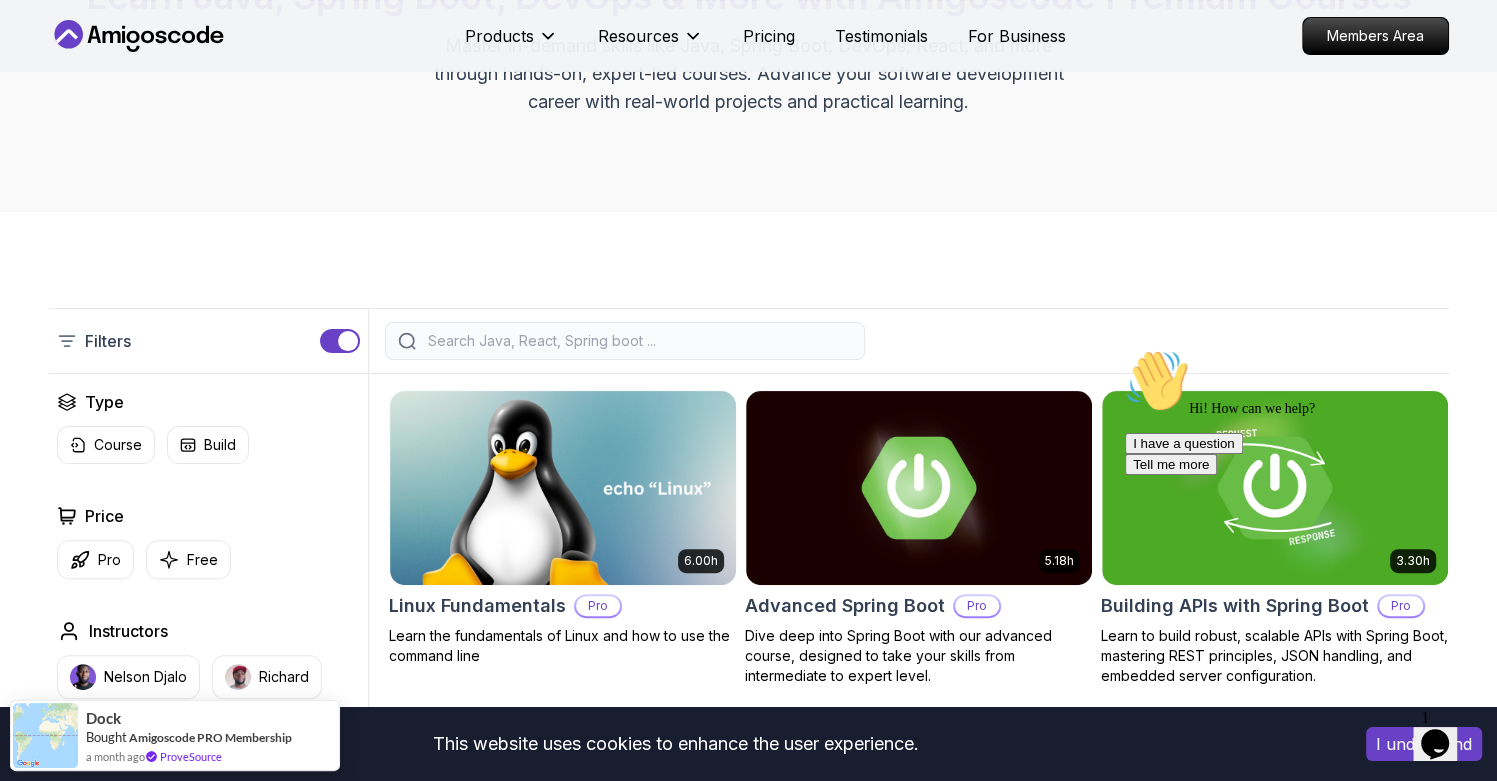 scroll, scrollTop: 240, scrollLeft: 0, axis: vertical 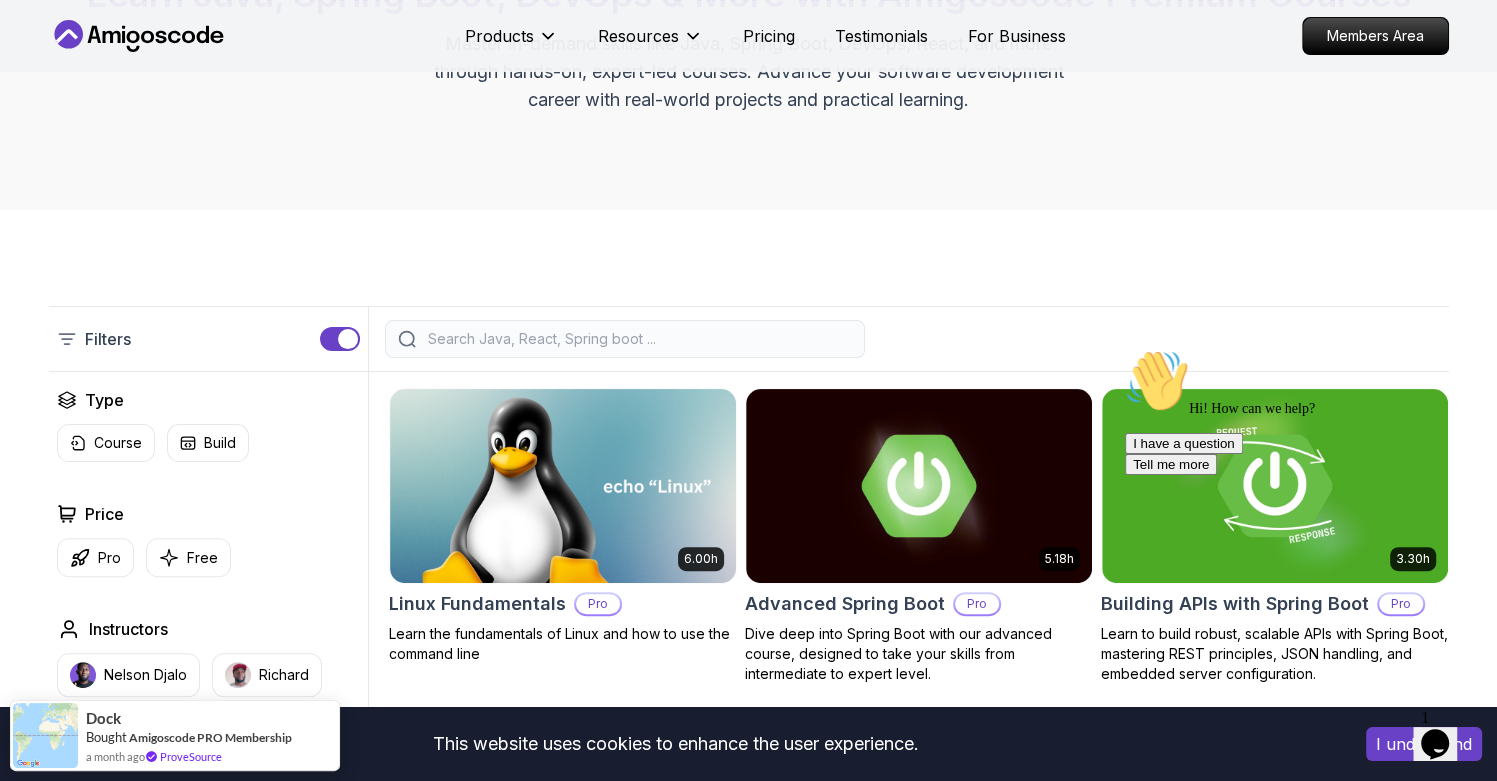 click at bounding box center [638, 339] 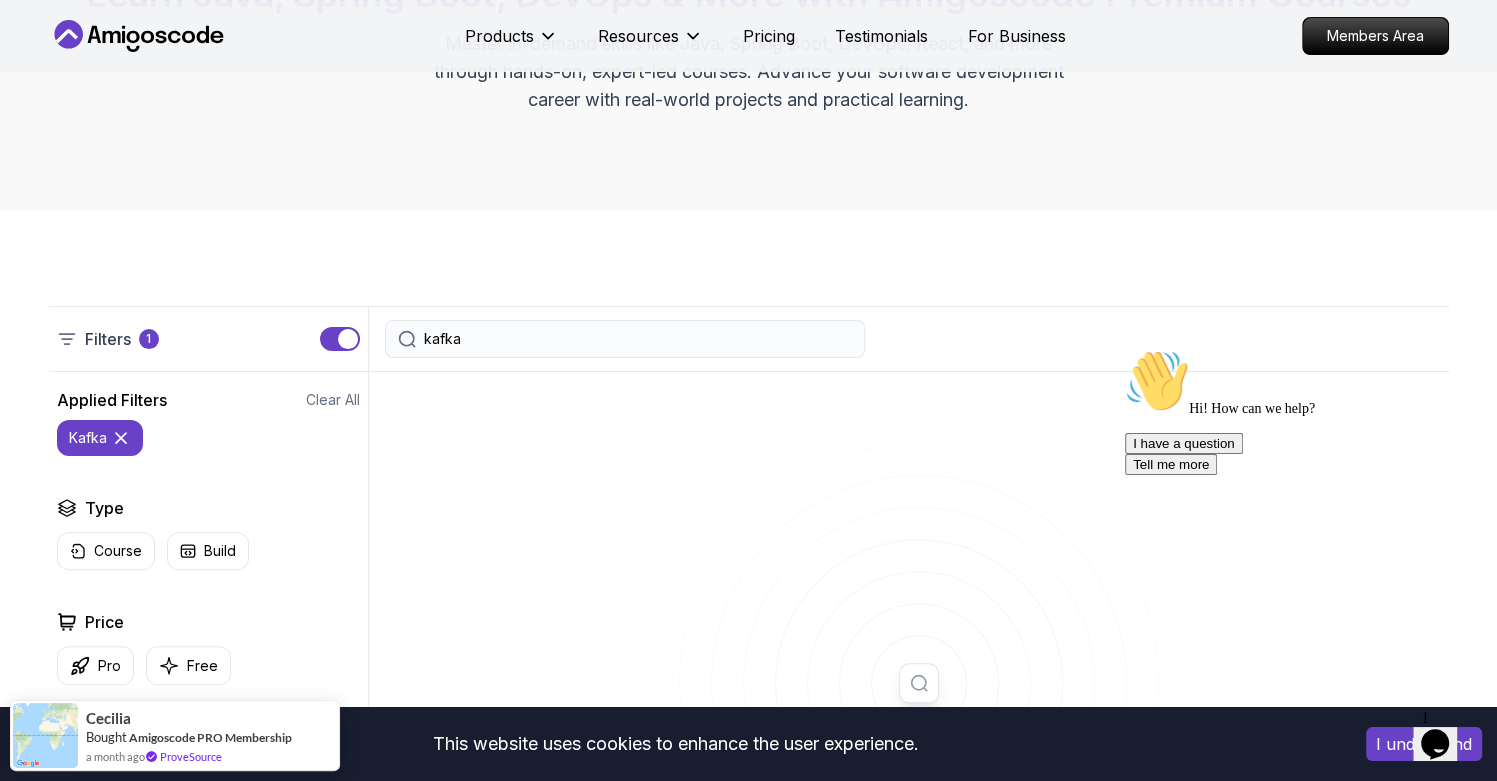 type on "kafka" 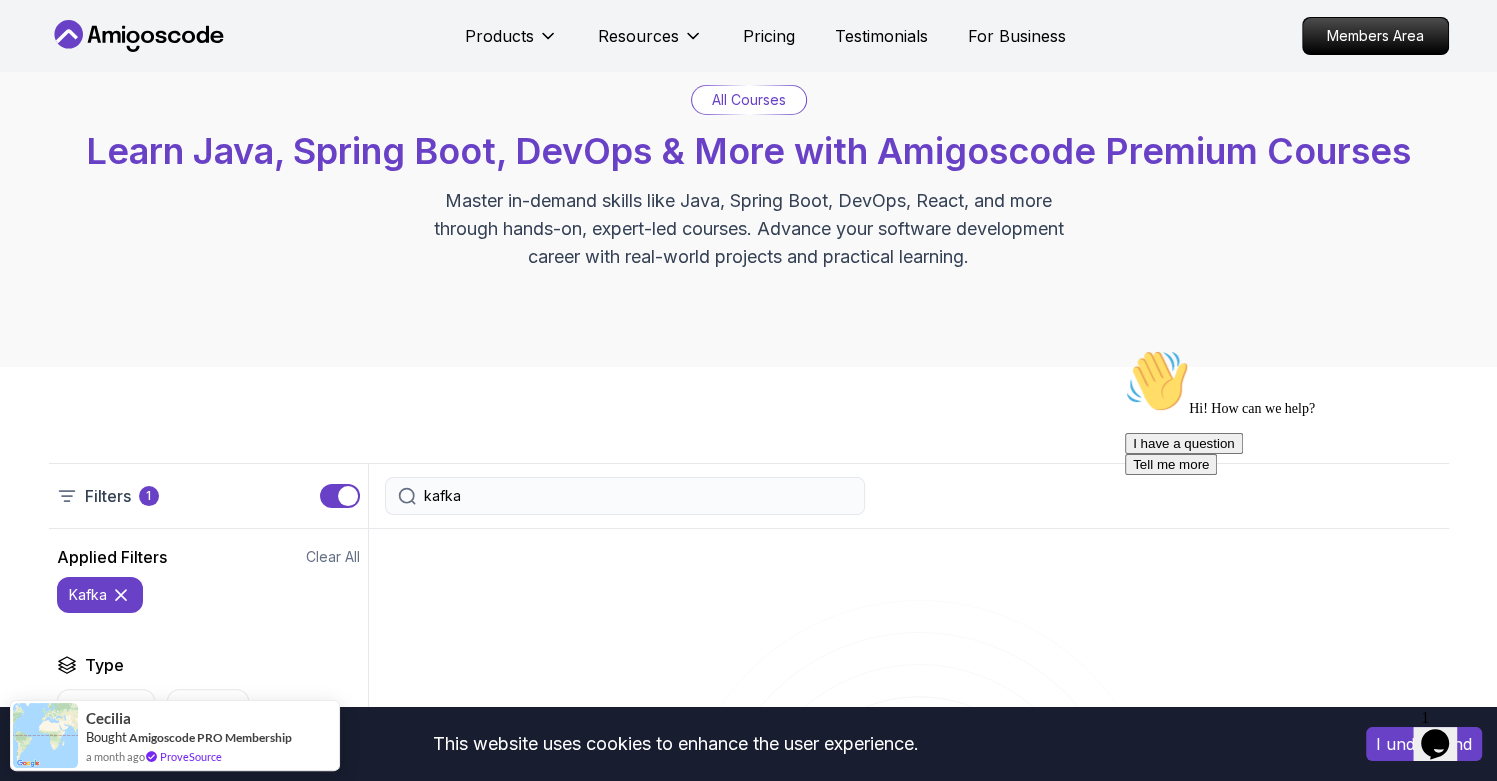 scroll, scrollTop: 0, scrollLeft: 0, axis: both 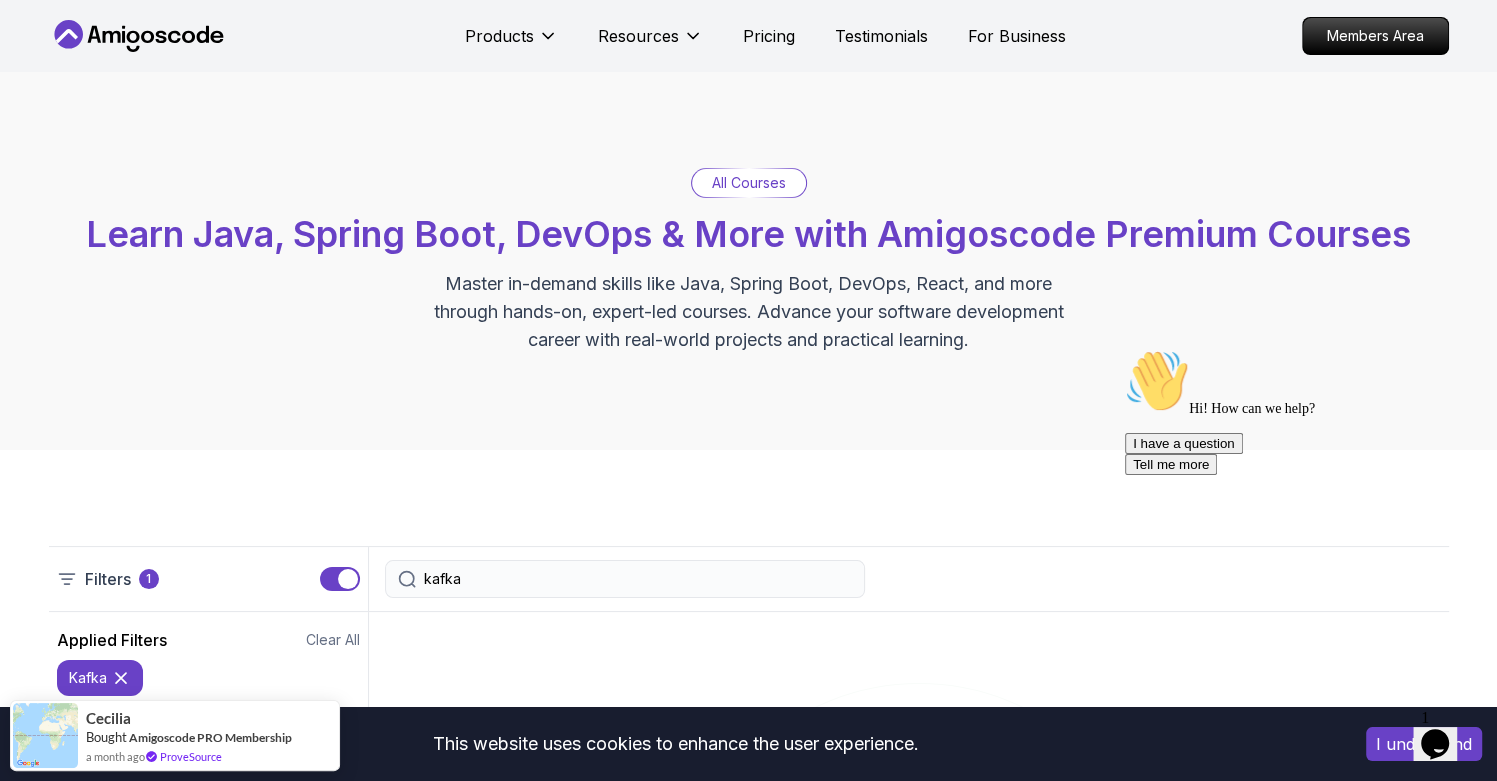 click on "kafka" at bounding box center (638, 579) 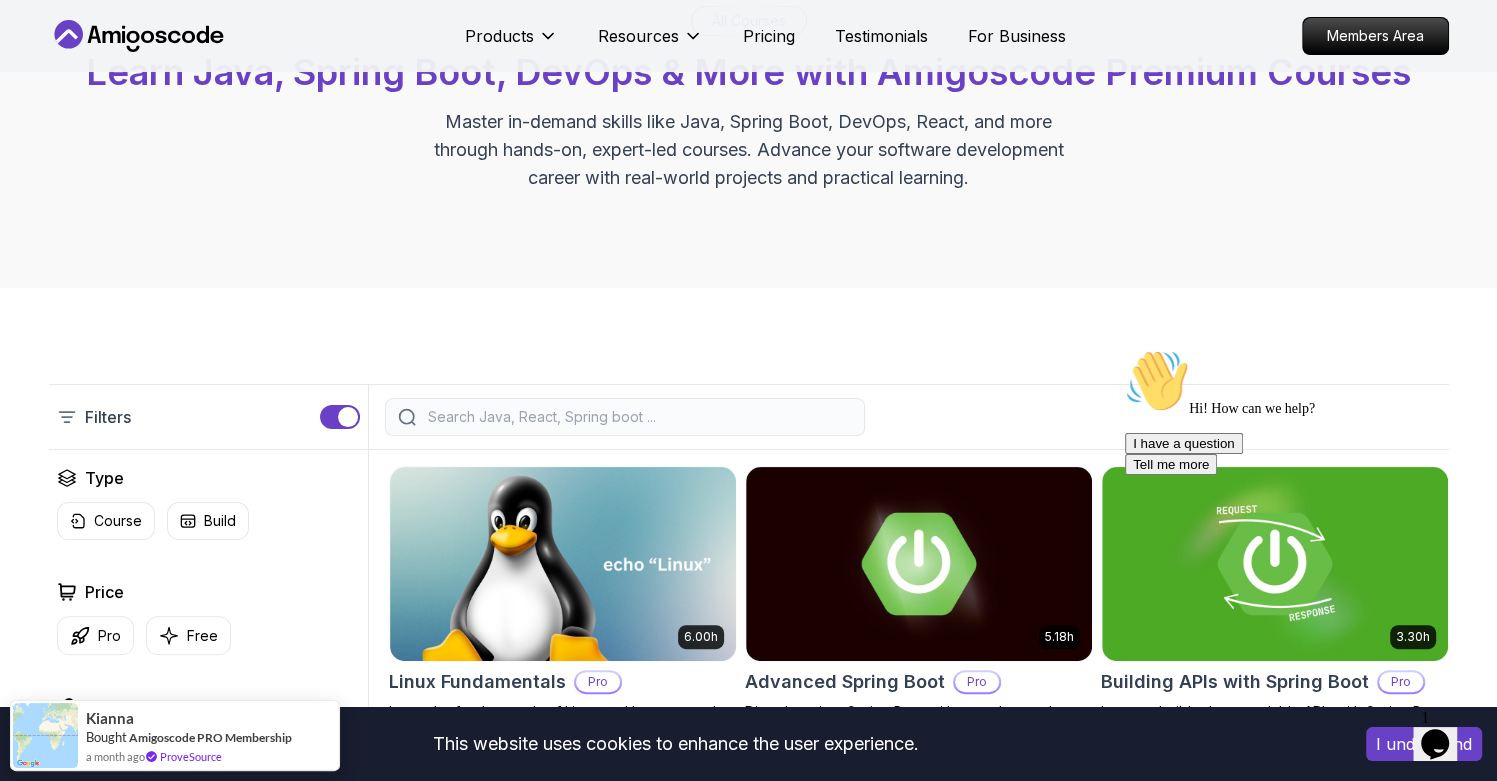 scroll, scrollTop: 0, scrollLeft: 0, axis: both 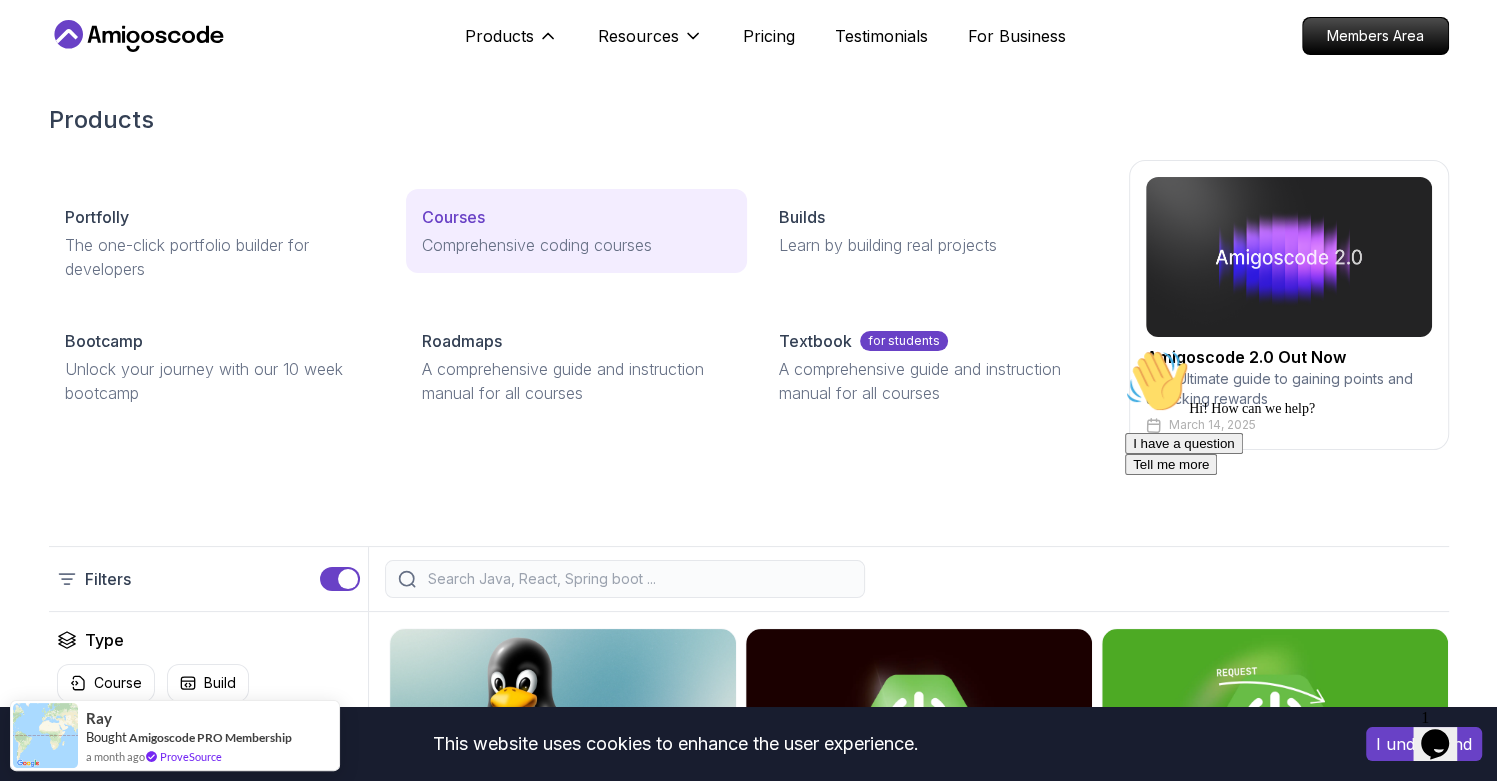 type 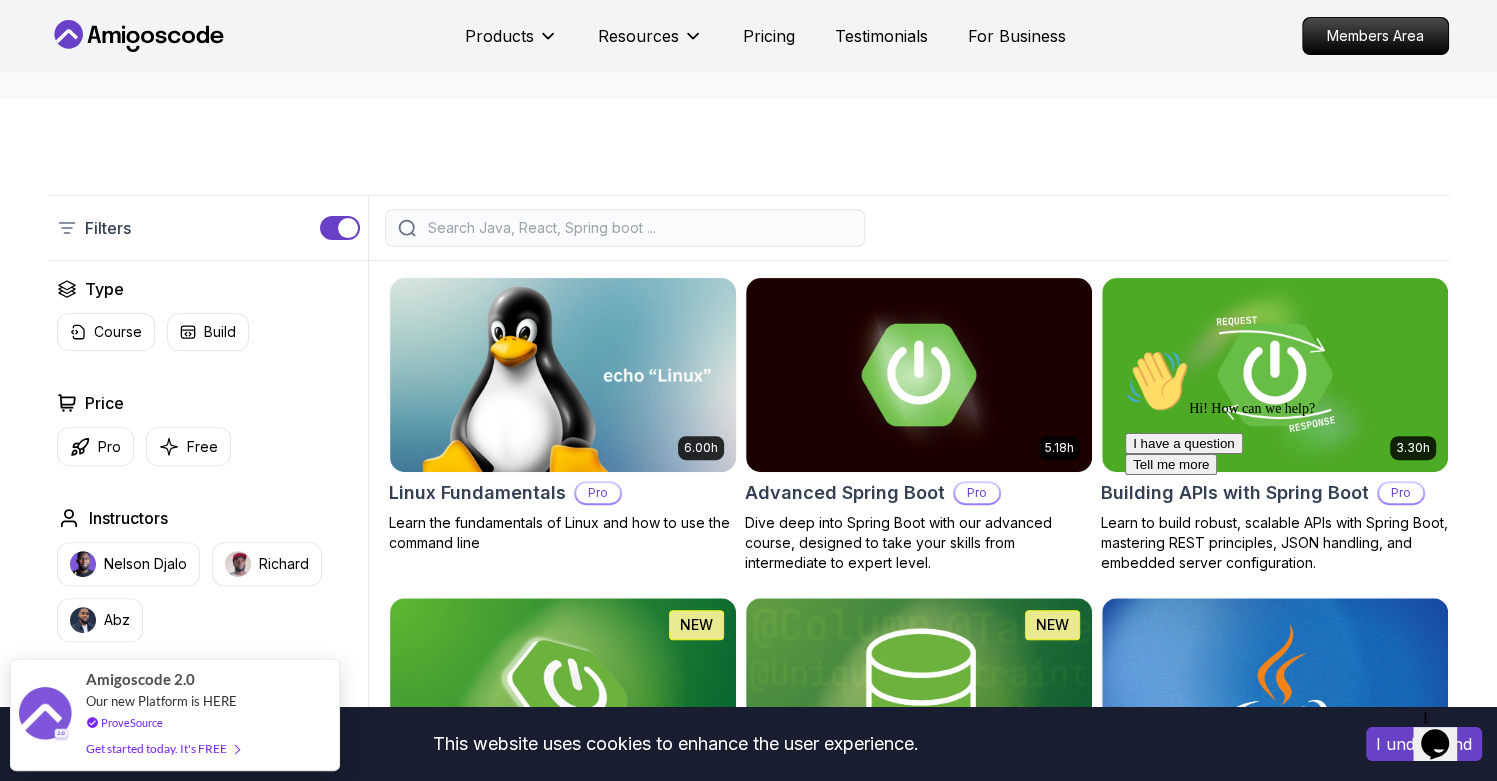 scroll, scrollTop: 352, scrollLeft: 0, axis: vertical 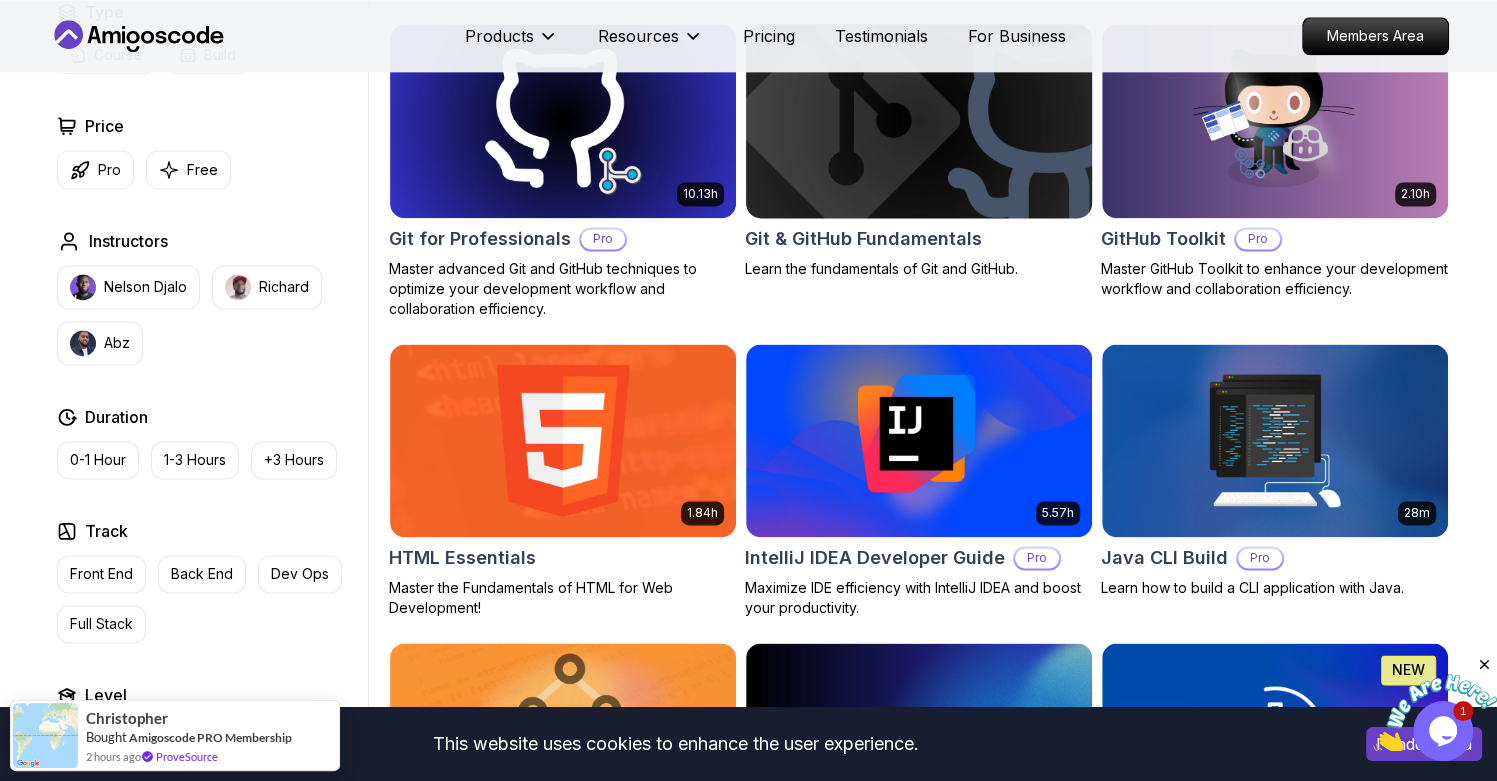 click on "This website uses cookies to enhance the user experience. I understand Products Resources Pricing Testimonials For Business Members Area Products Resources Pricing Testimonials For Business Members Area All Courses Learn Java, Spring Boot, DevOps & More with Amigoscode Premium Courses Master in-demand skills like Java, Spring Boot, DevOps, React, and more through hands-on, expert-led courses. Advance your software development career with real-world projects and practical learning. Filters Filters Type Course Build Price Pro Free Instructors Nelson Djalo Richard Abz Duration 0-1 Hour 1-3 Hours +3 Hours Track Front End Back End Dev Ops Full Stack Level Junior Mid-level Senior 6.00h Linux Fundamentals Pro Learn the fundamentals of Linux and how to use the command line 5.18h Advanced Spring Boot Pro Dive deep into Spring Boot with our advanced course, designed to take your skills from intermediate to expert level. 3.30h Building APIs with Spring Boot Pro 1.67h NEW Spring Boot for Beginners 6.65h NEW Pro 2.41h Pro" at bounding box center [748, 1211] 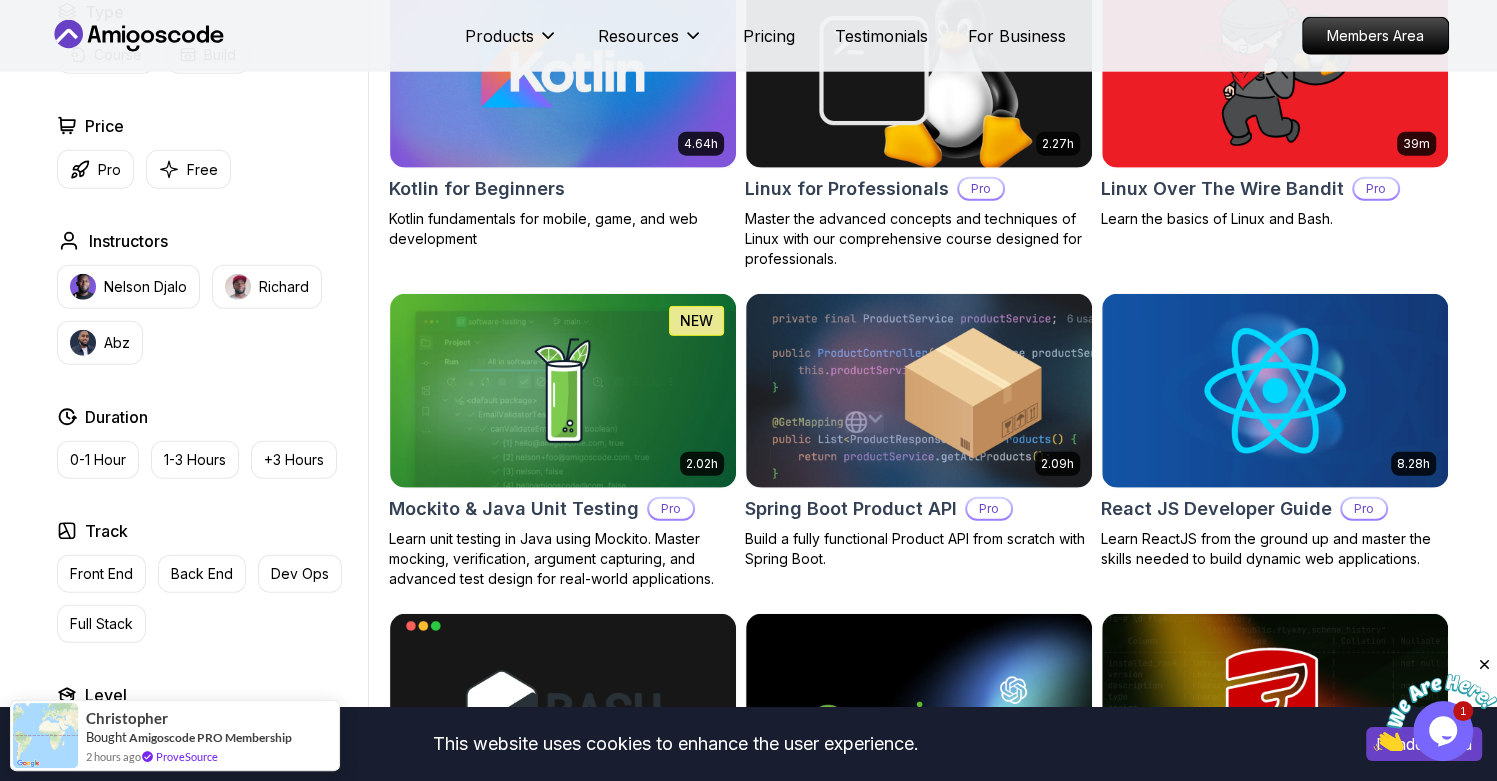 scroll, scrollTop: 4235, scrollLeft: 0, axis: vertical 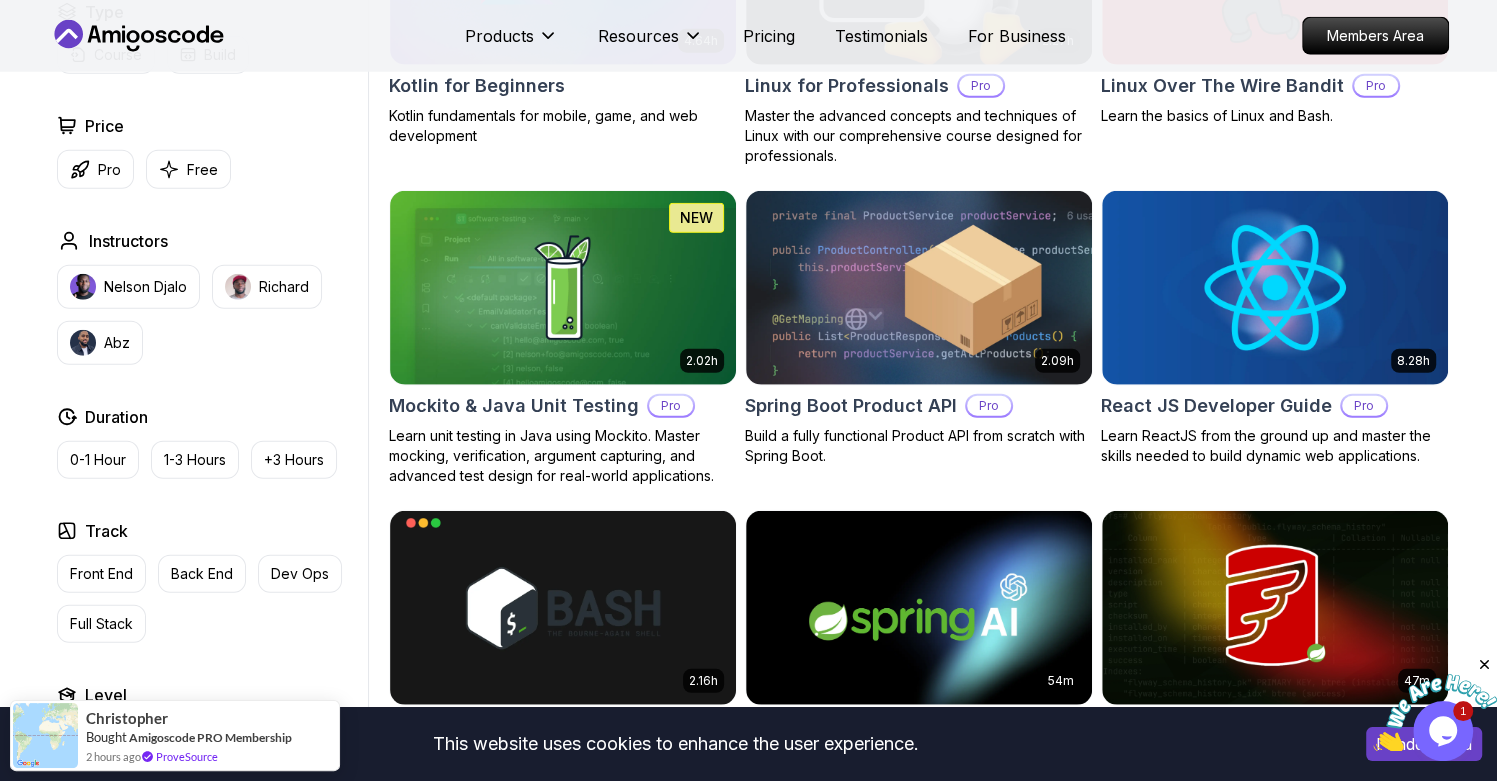 click 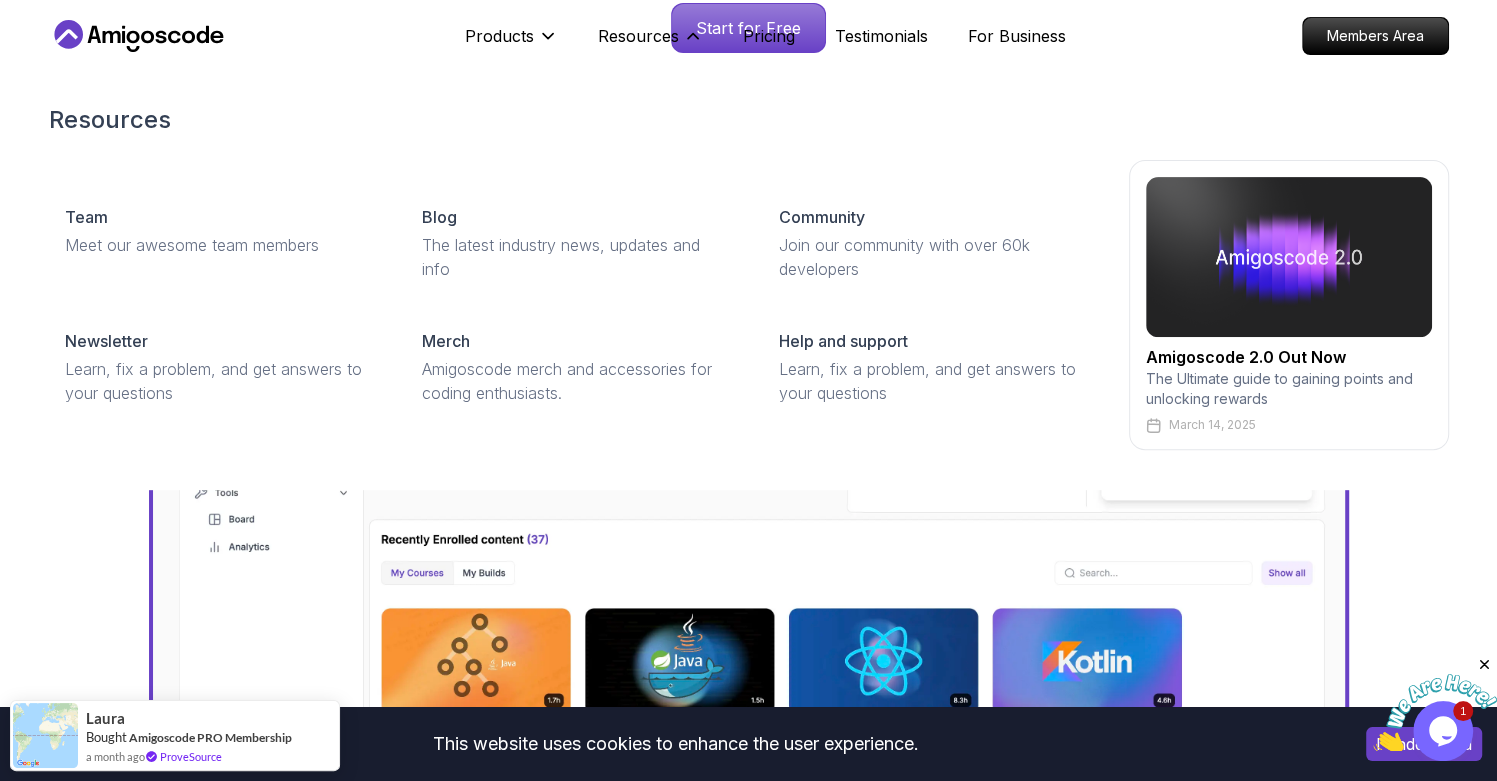 scroll, scrollTop: 0, scrollLeft: 0, axis: both 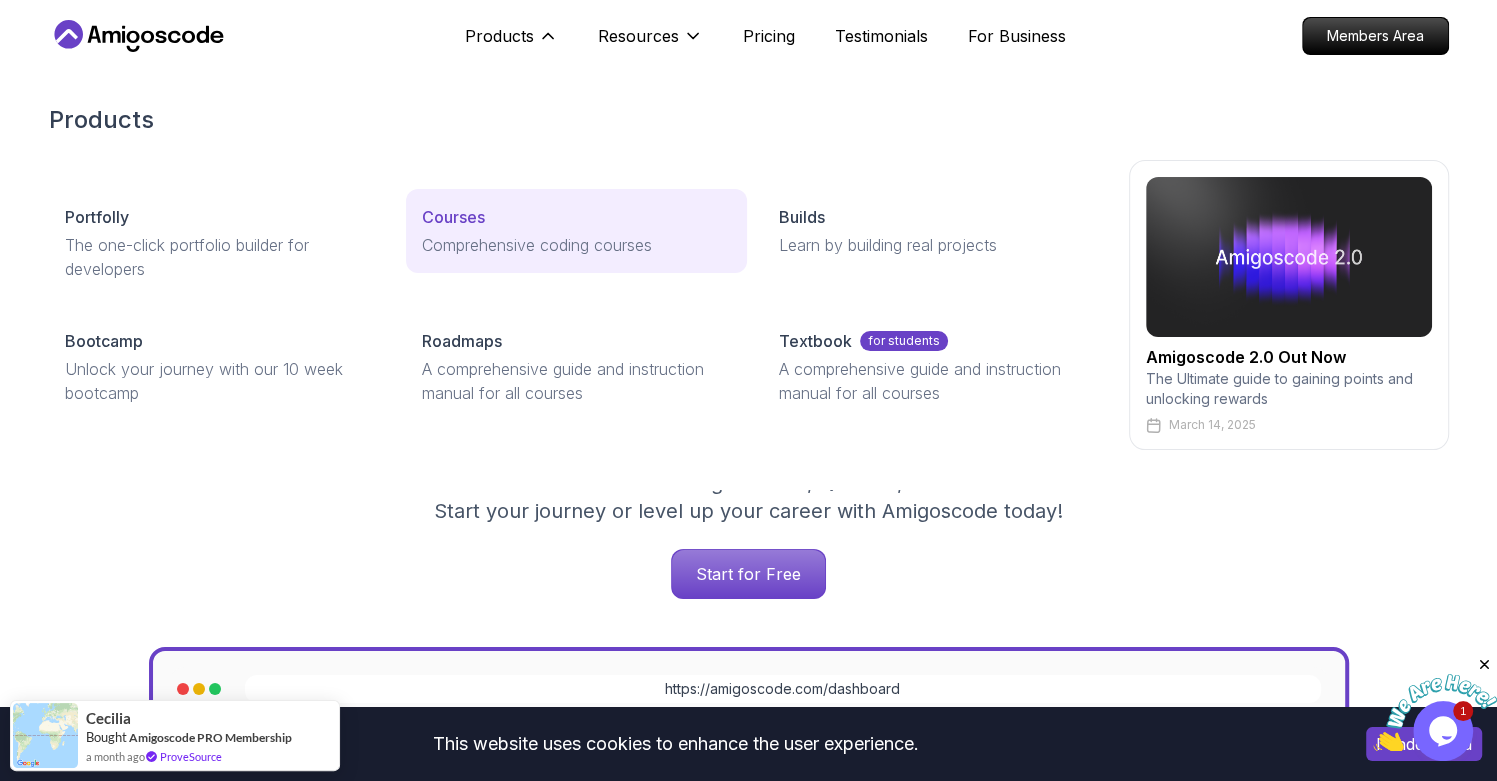click on "Courses" at bounding box center [453, 217] 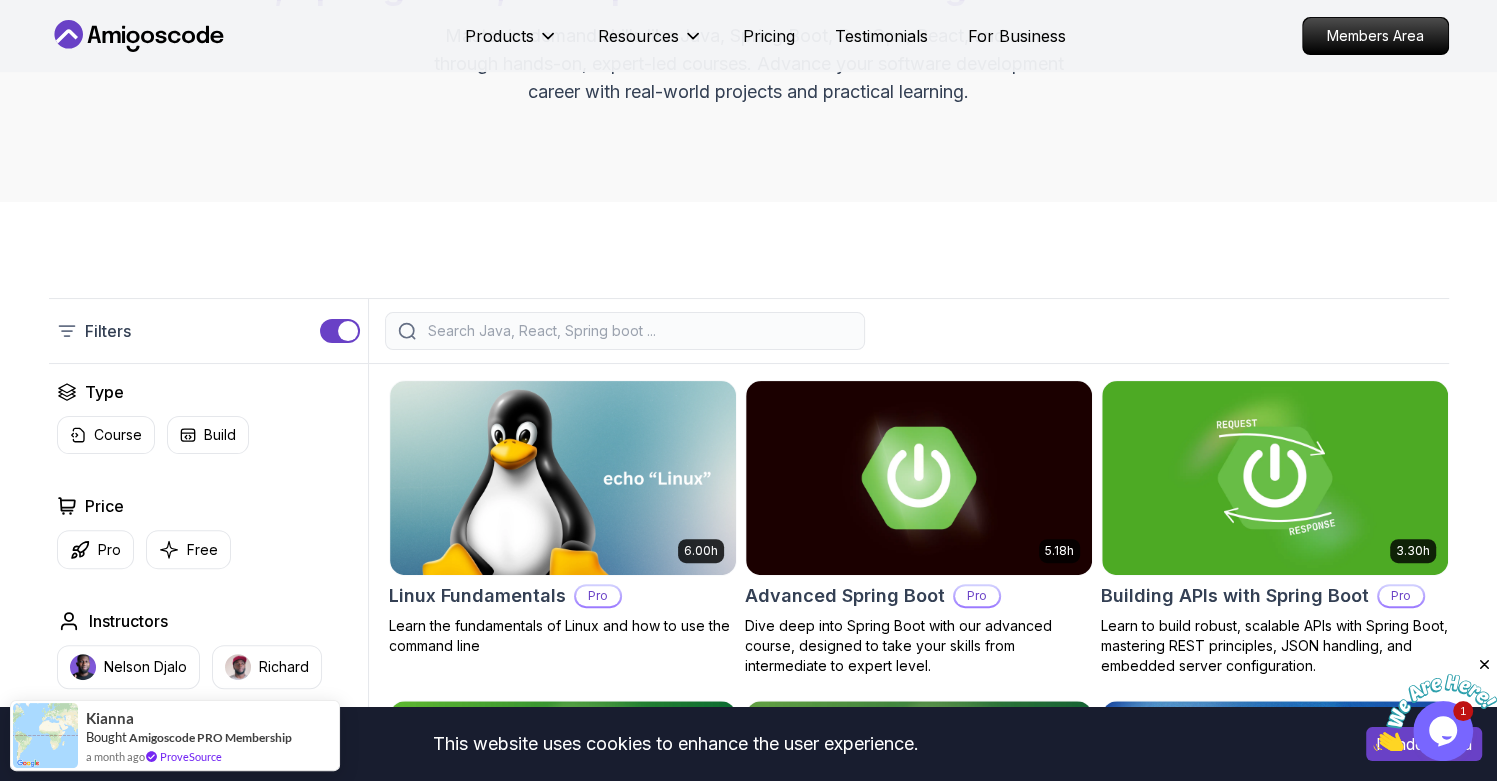 scroll, scrollTop: 234, scrollLeft: 0, axis: vertical 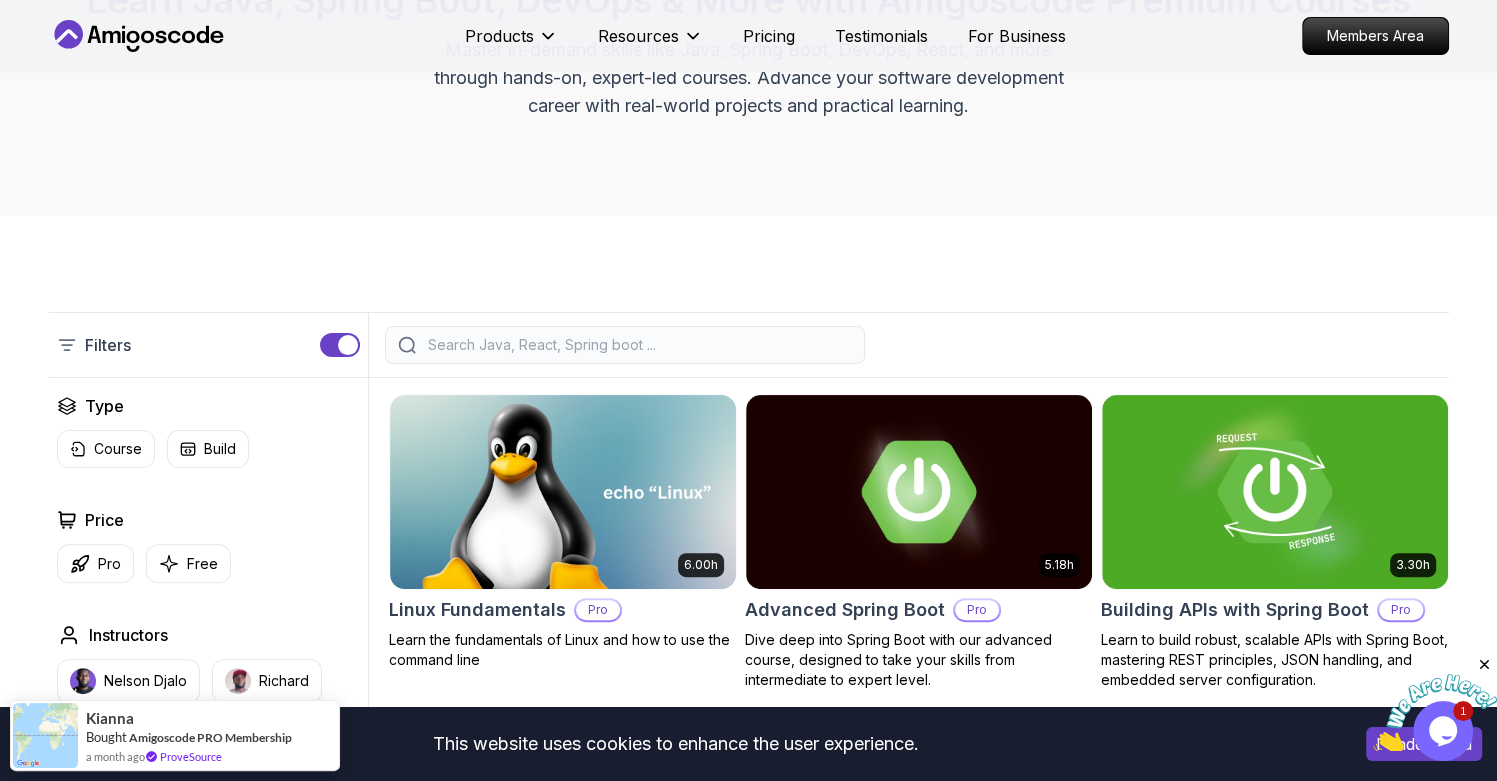 click at bounding box center (638, 345) 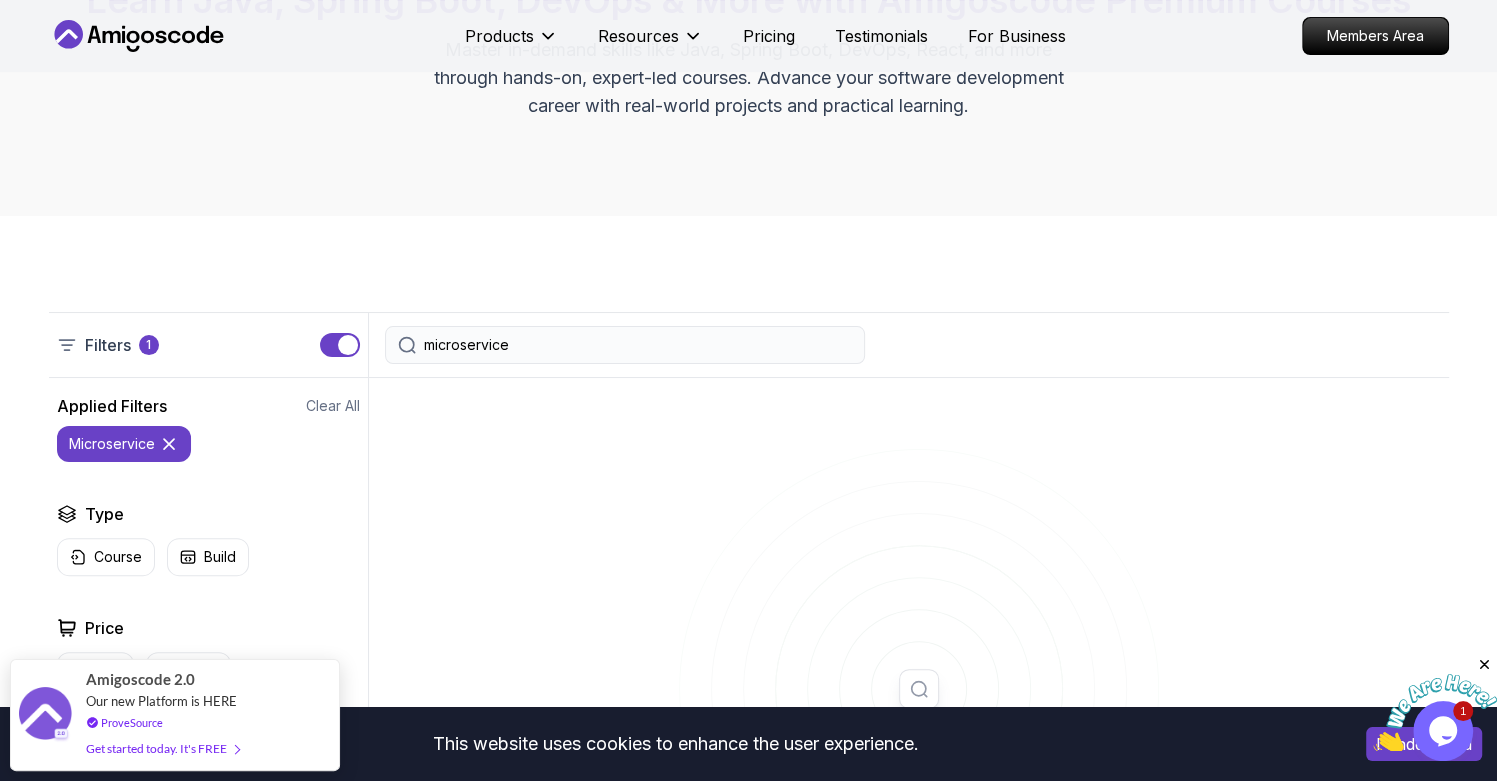 type on "microservice" 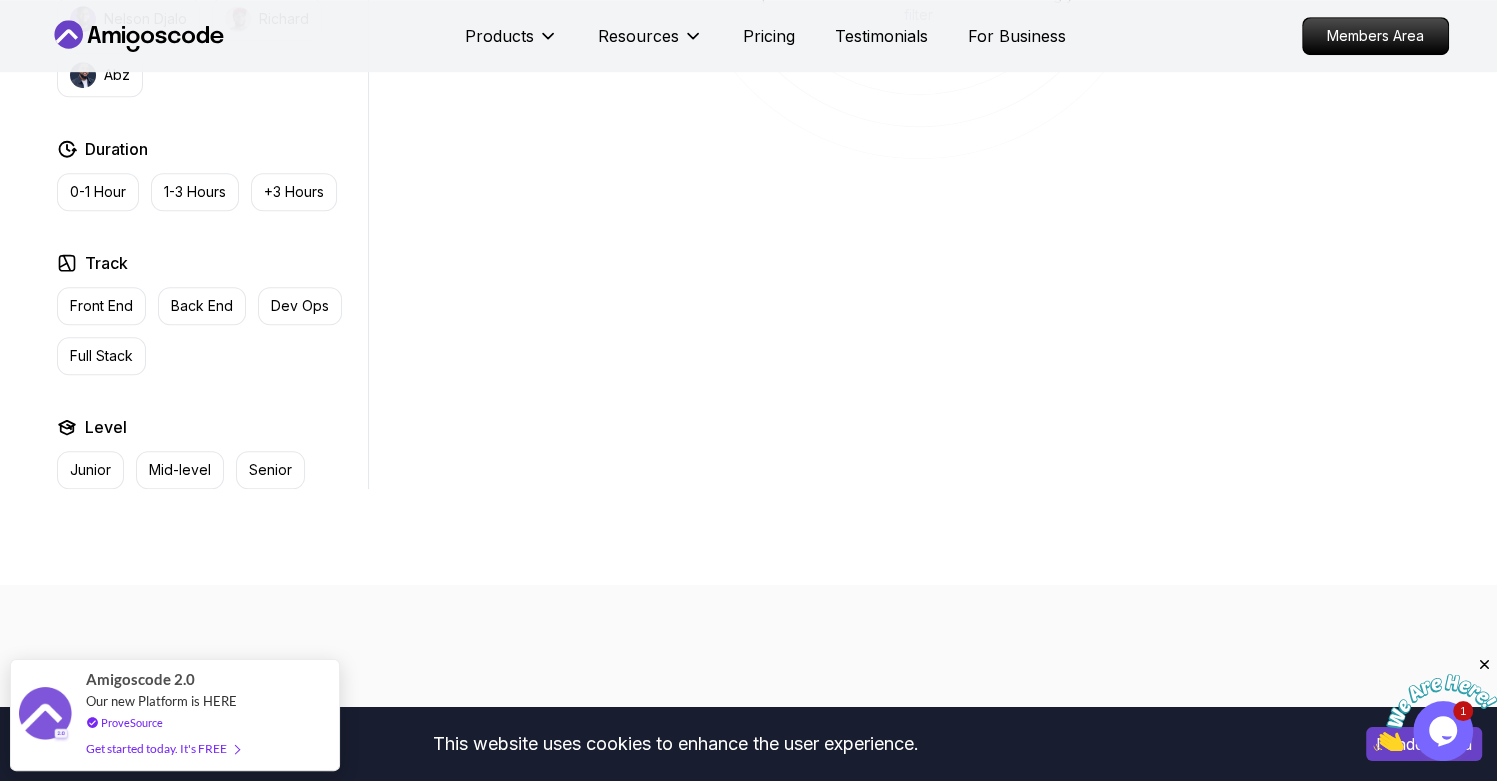 scroll, scrollTop: 1008, scrollLeft: 0, axis: vertical 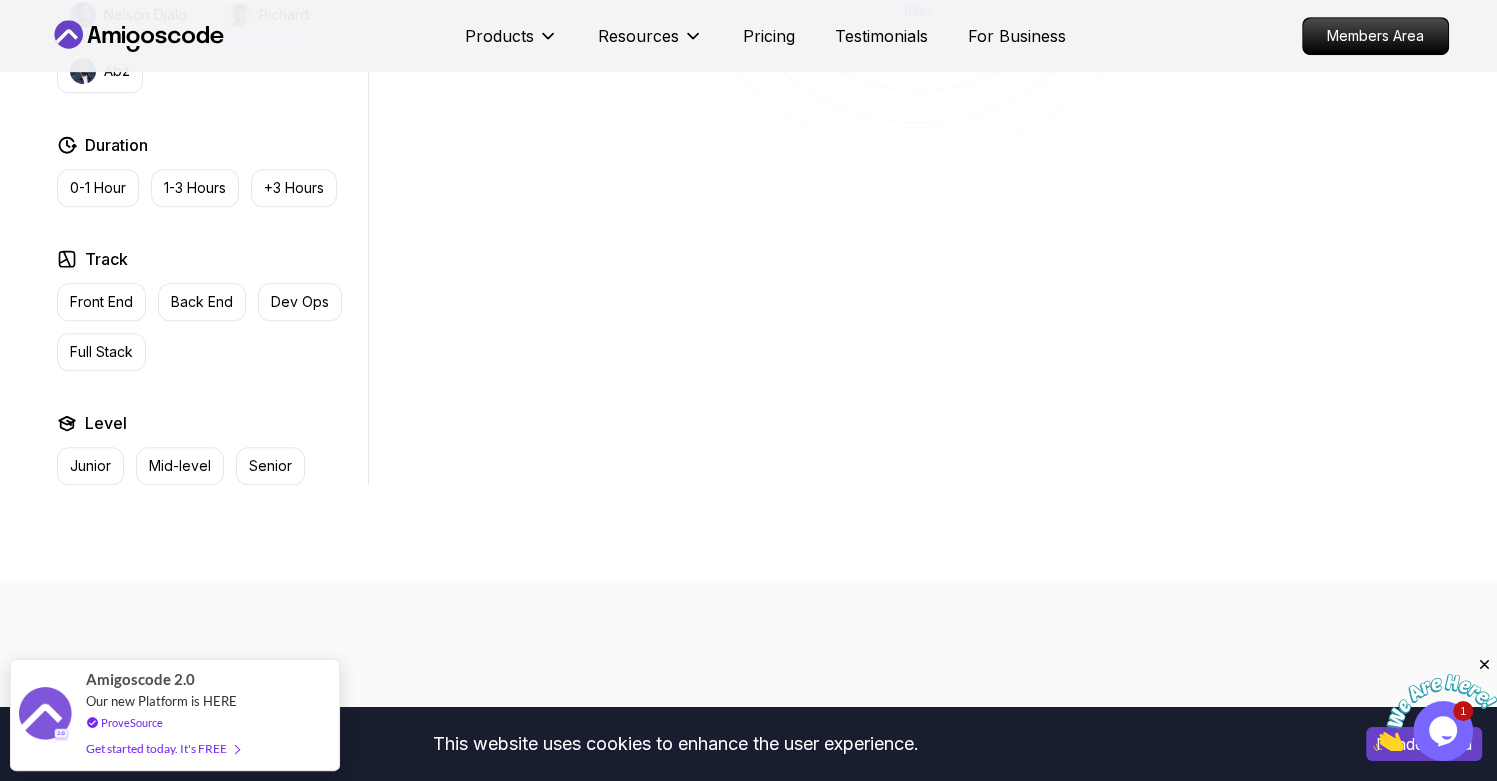 click on "Front End Back End Dev Ops Full Stack" at bounding box center [208, 327] 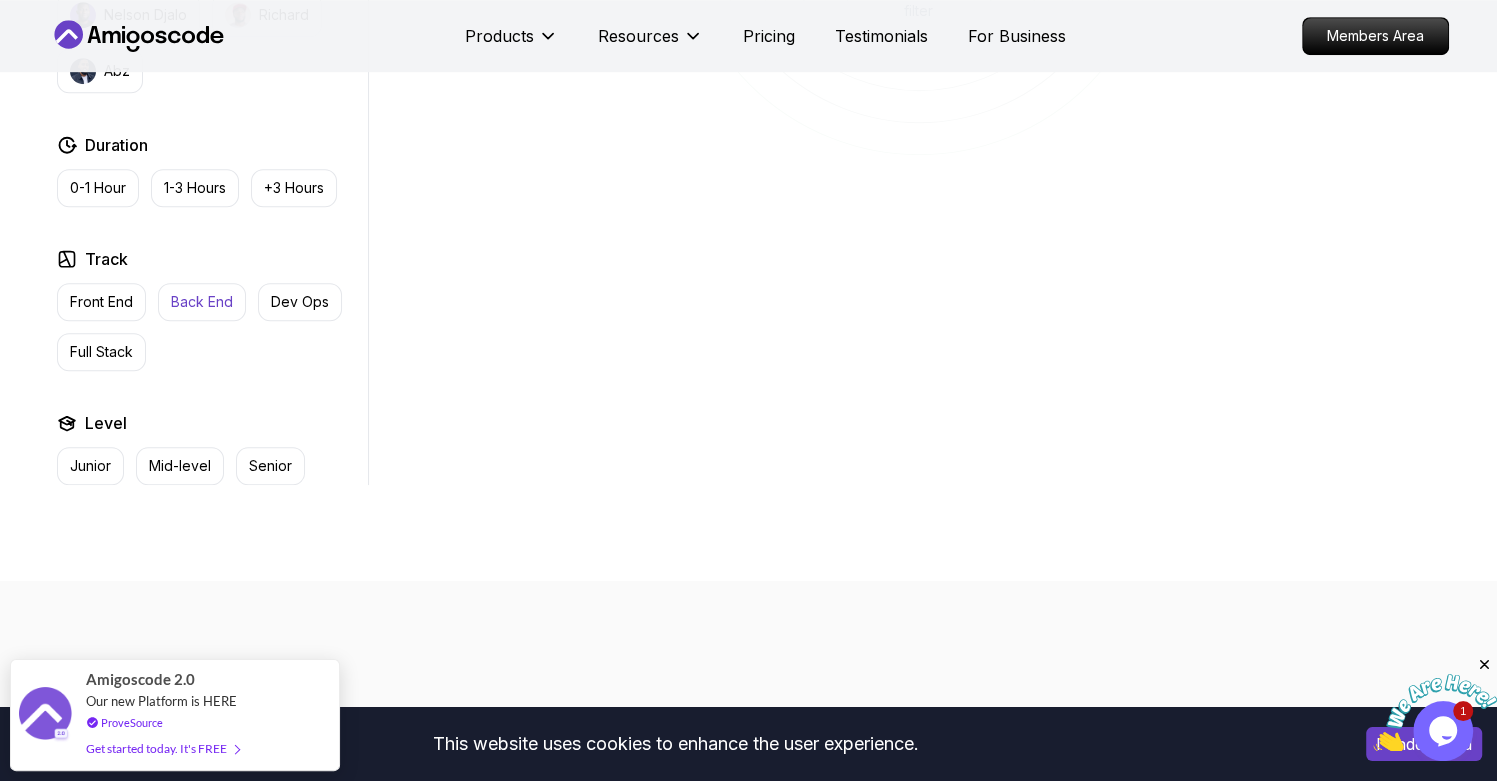 click on "Back End" at bounding box center (202, 302) 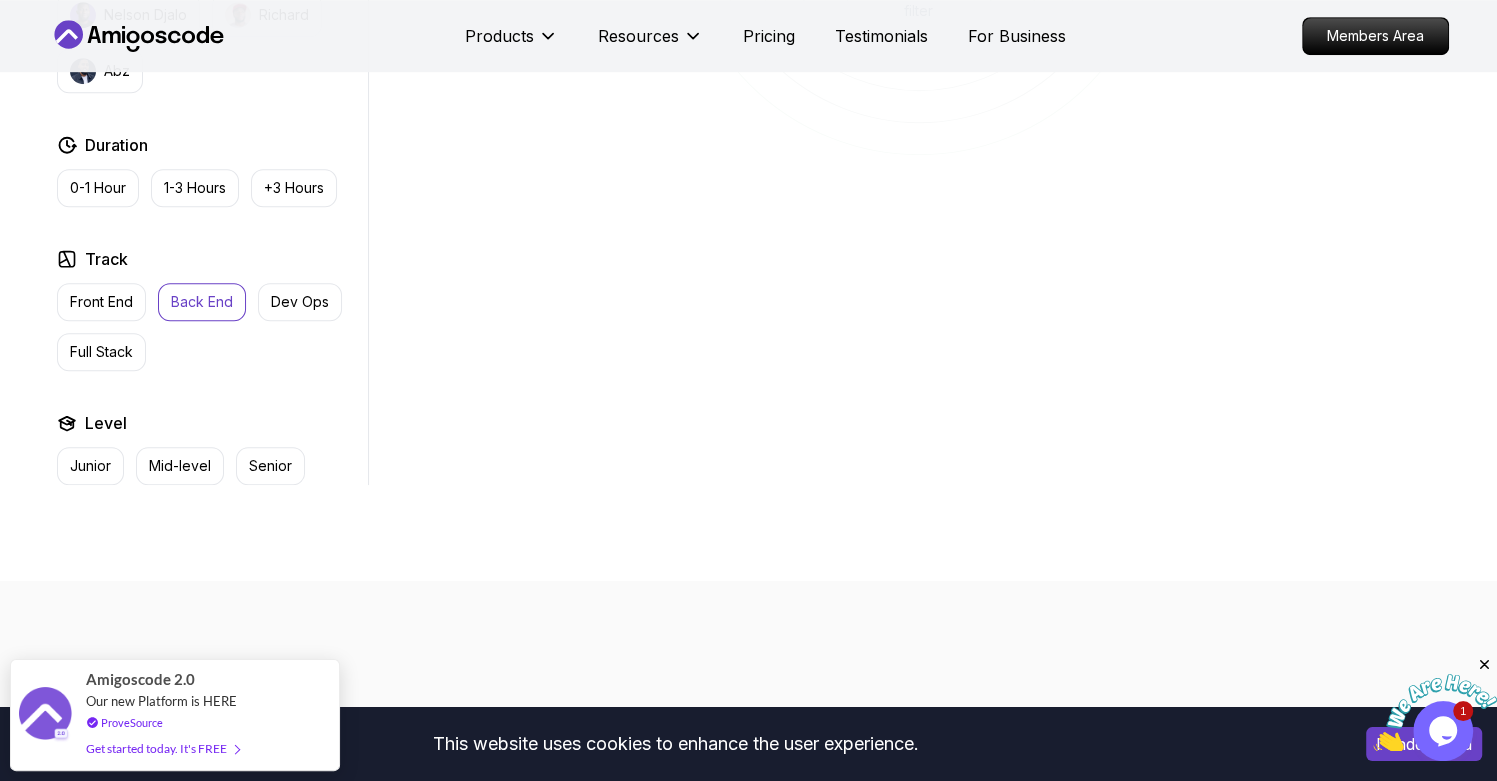 click on "Back End" at bounding box center [202, 302] 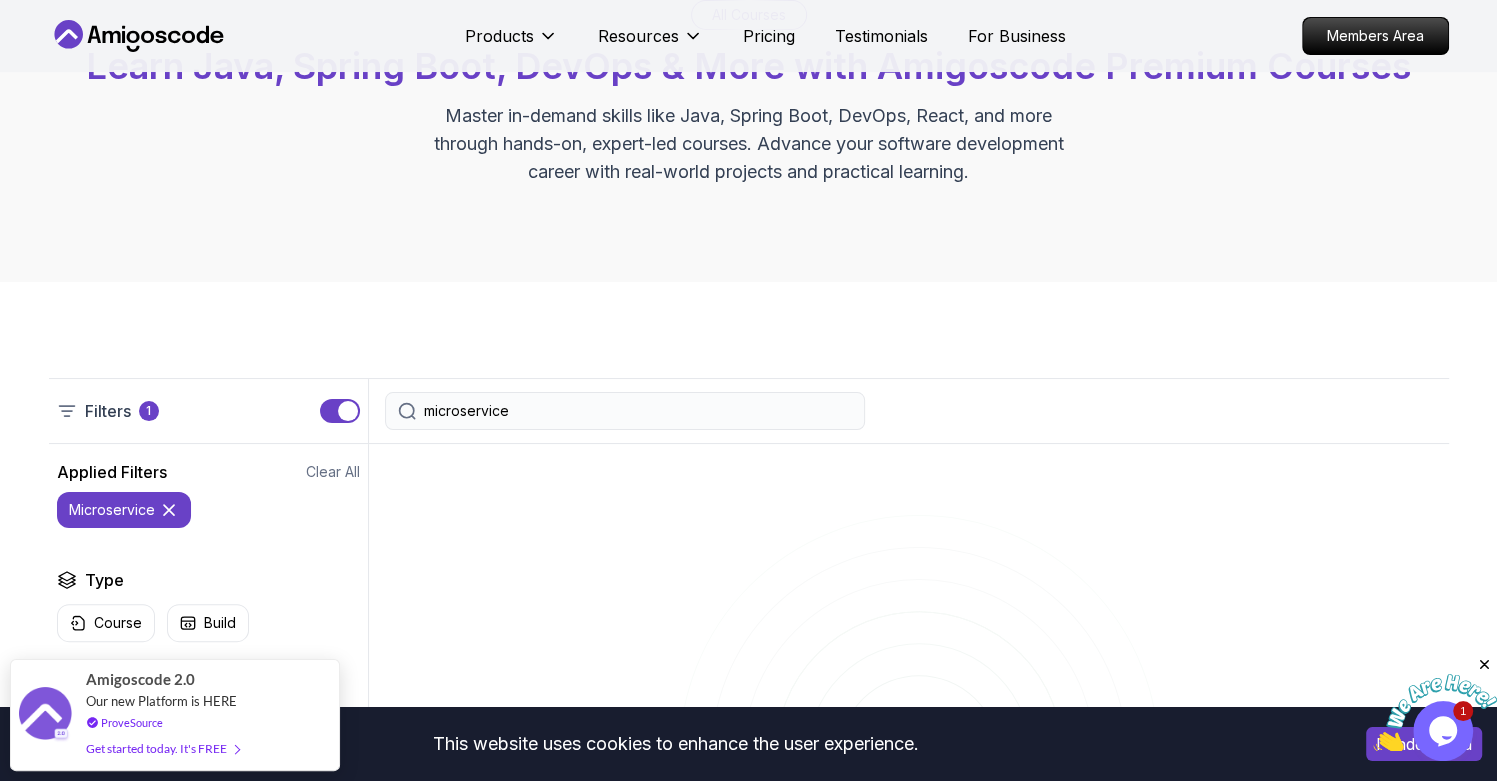 scroll, scrollTop: 185, scrollLeft: 0, axis: vertical 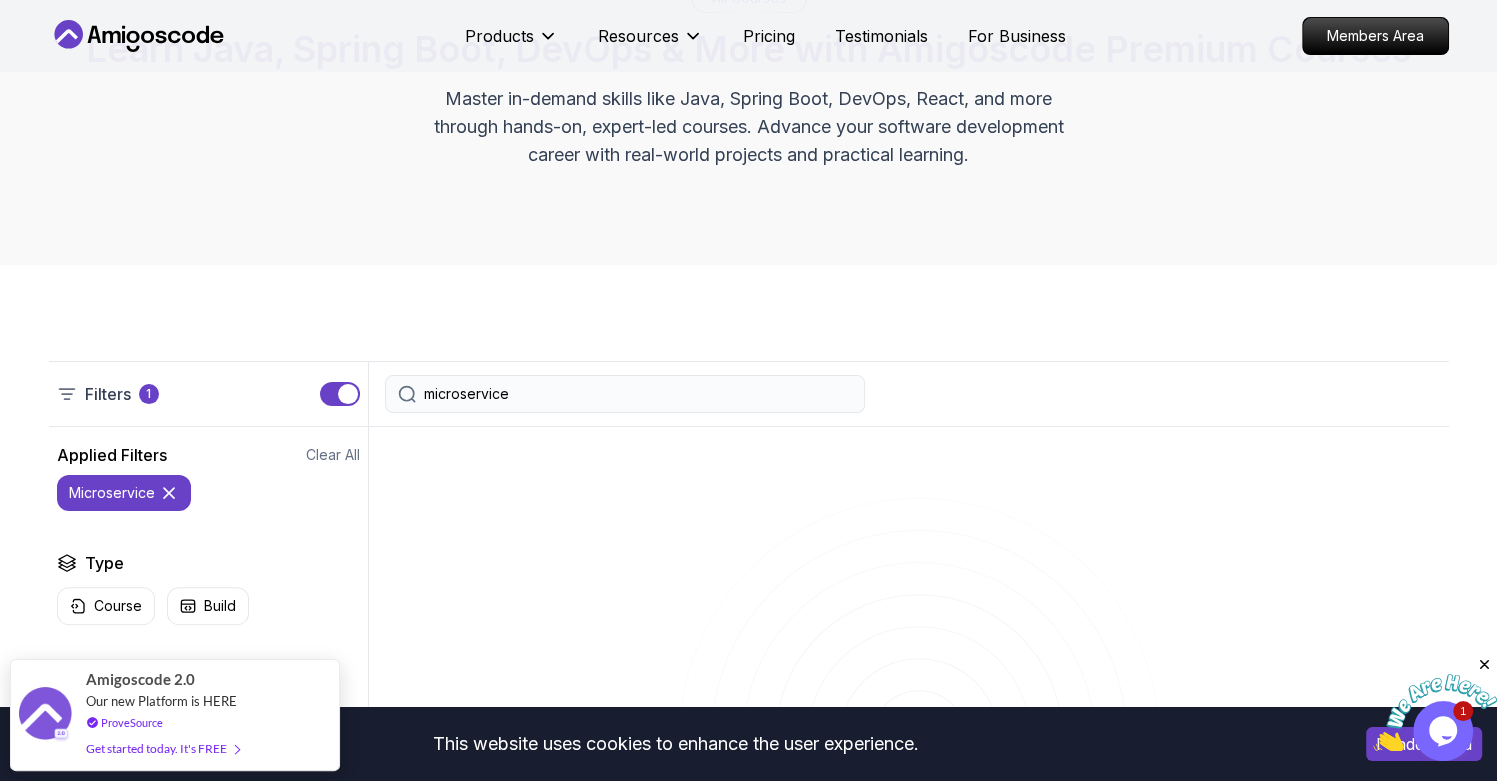 click 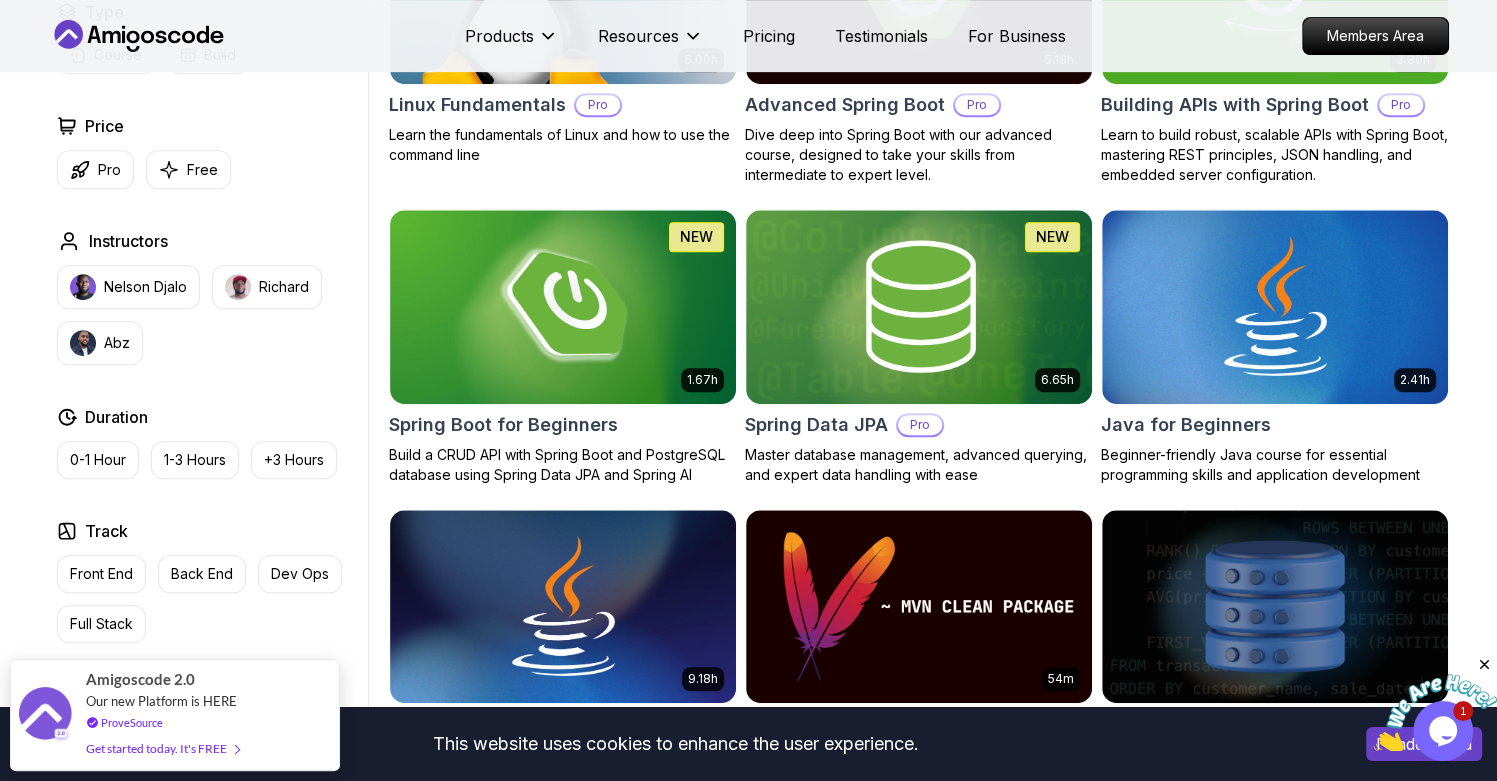 scroll, scrollTop: 739, scrollLeft: 0, axis: vertical 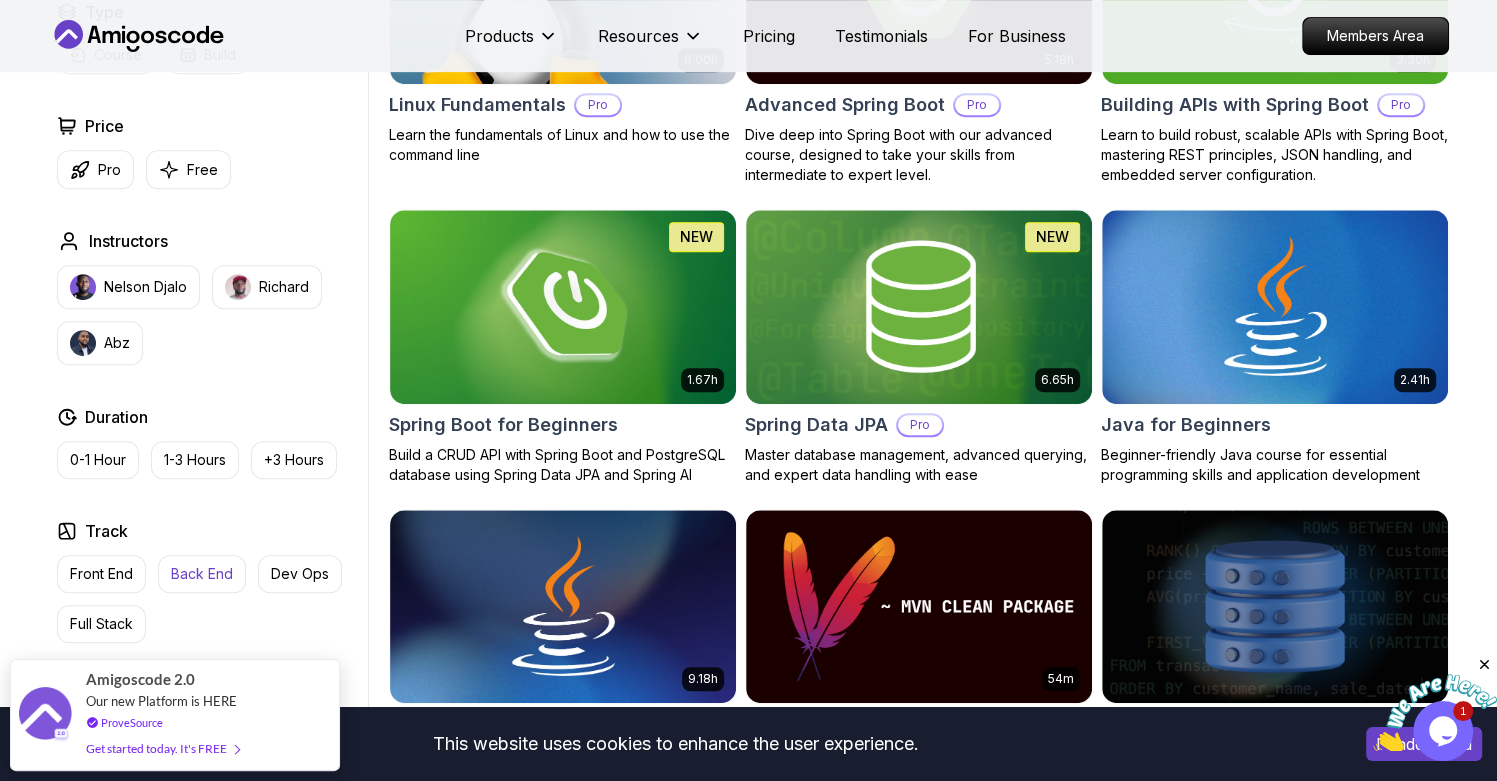 click on "Back End" at bounding box center [202, 574] 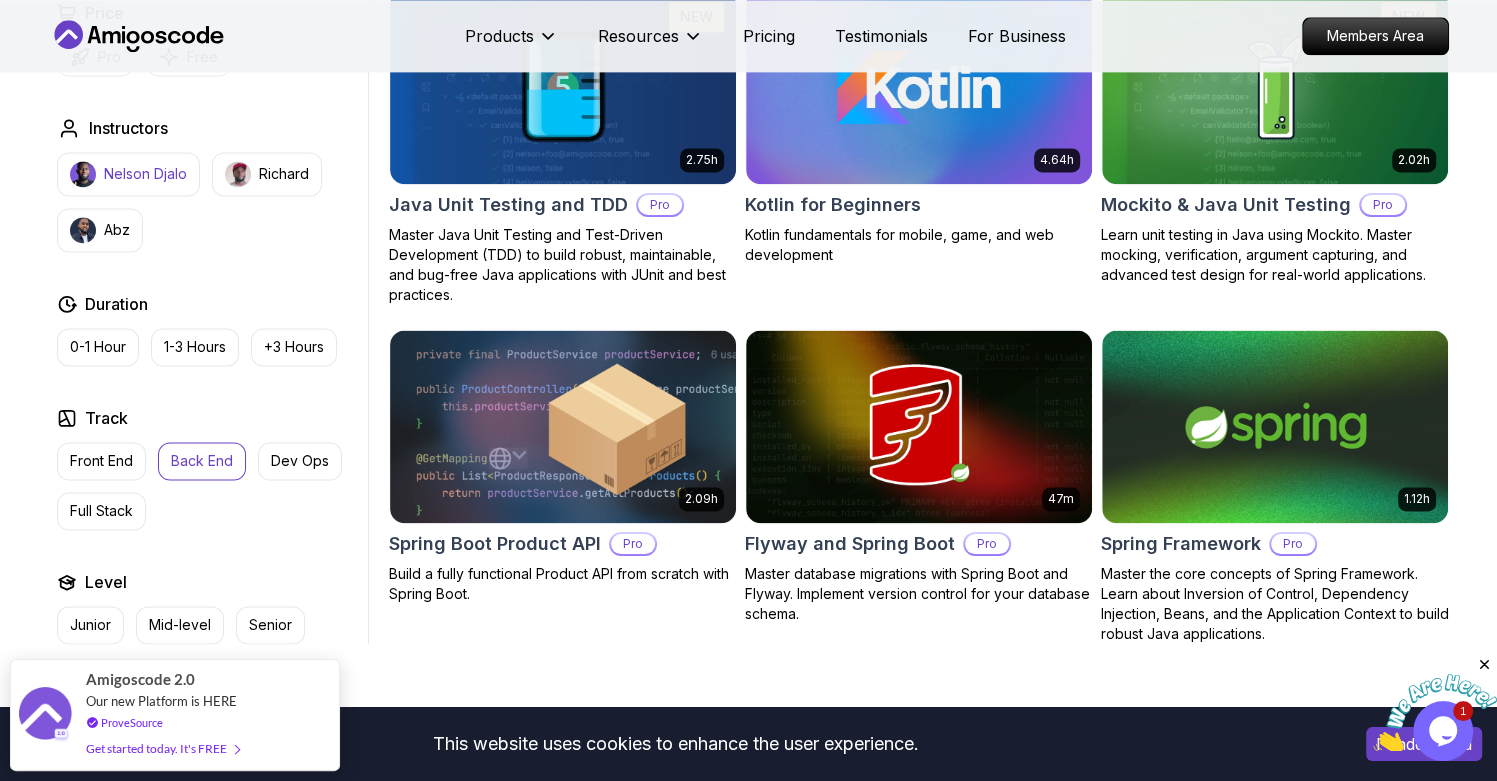 scroll, scrollTop: 2218, scrollLeft: 0, axis: vertical 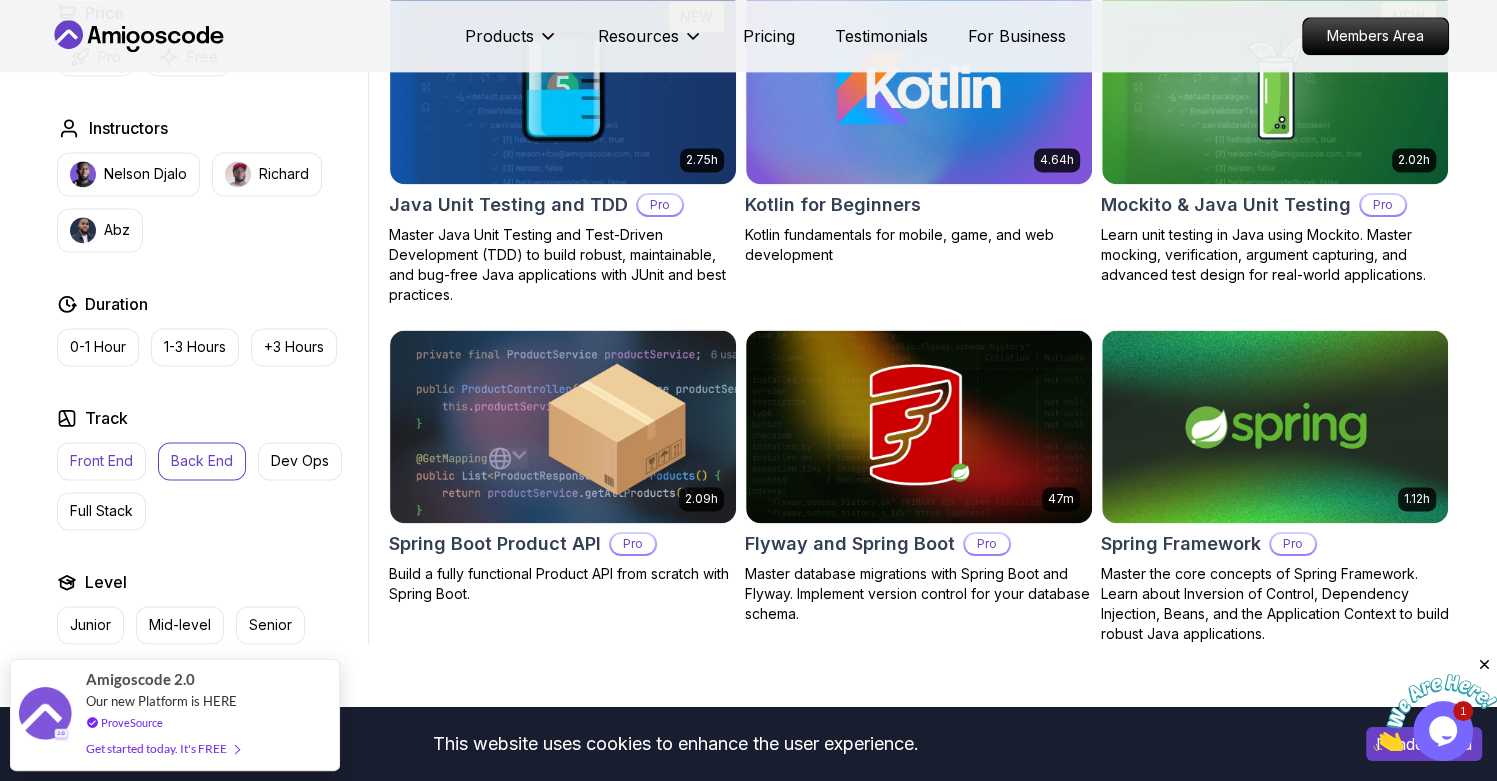 click on "Front End" at bounding box center [101, 461] 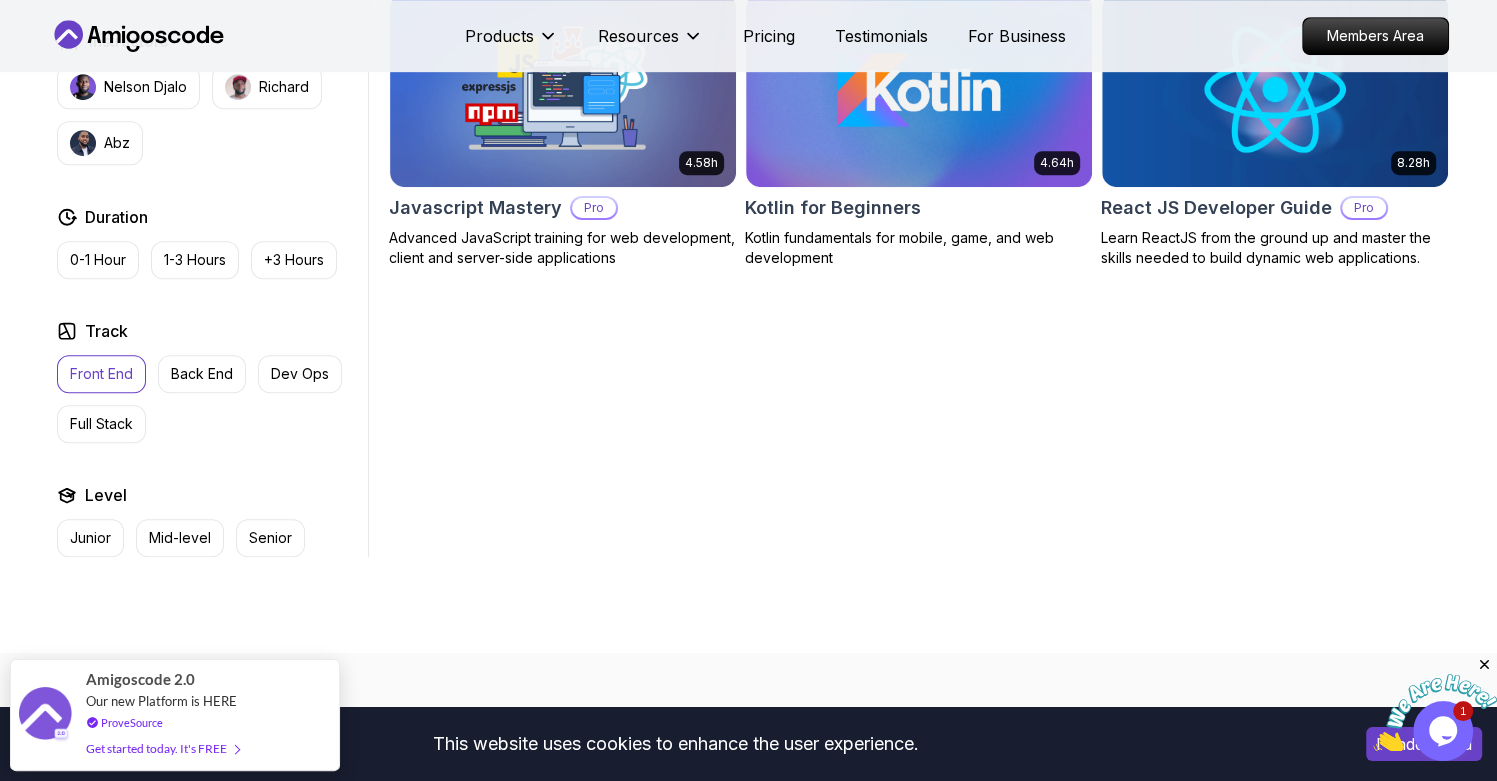 scroll, scrollTop: 938, scrollLeft: 0, axis: vertical 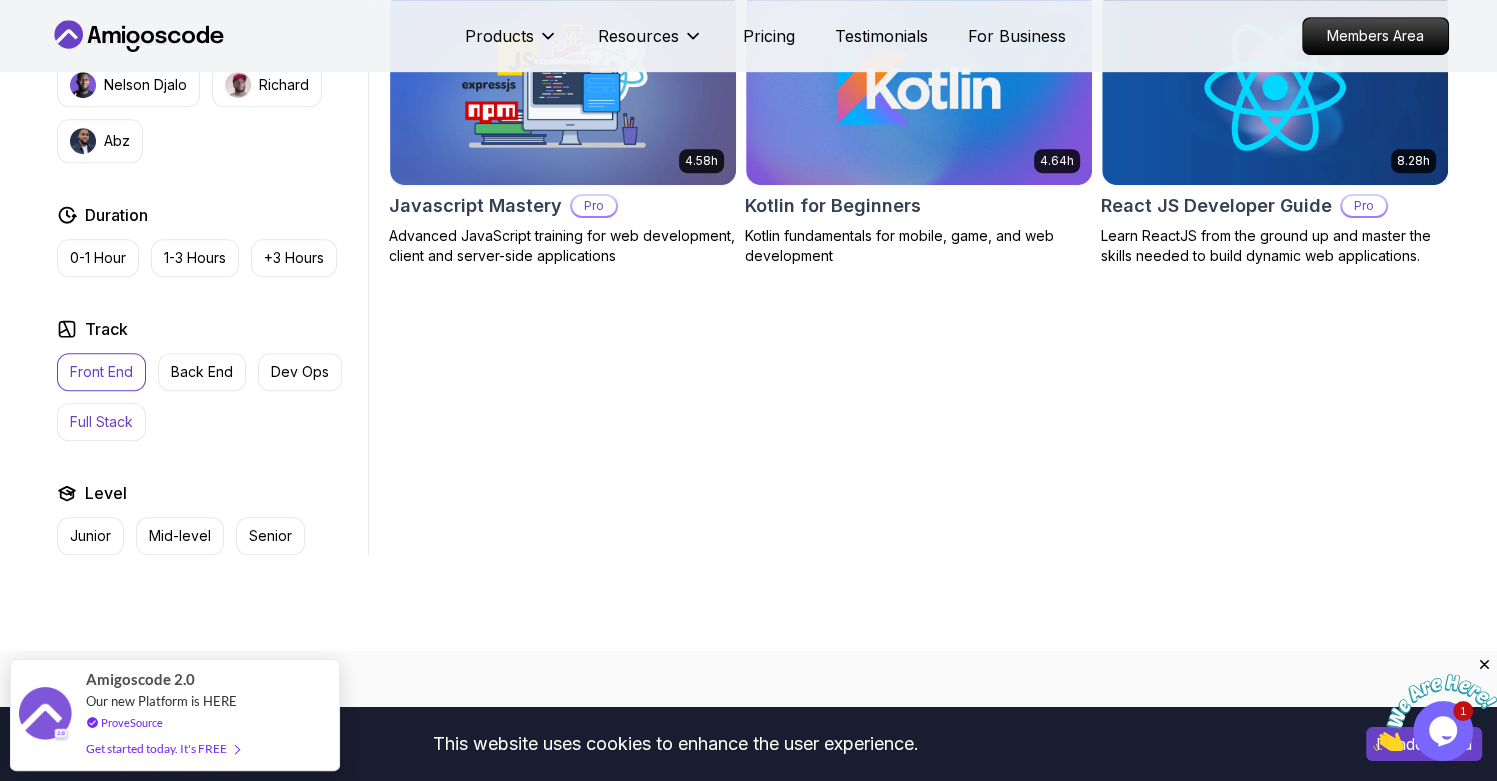 click on "Full Stack" at bounding box center (101, 422) 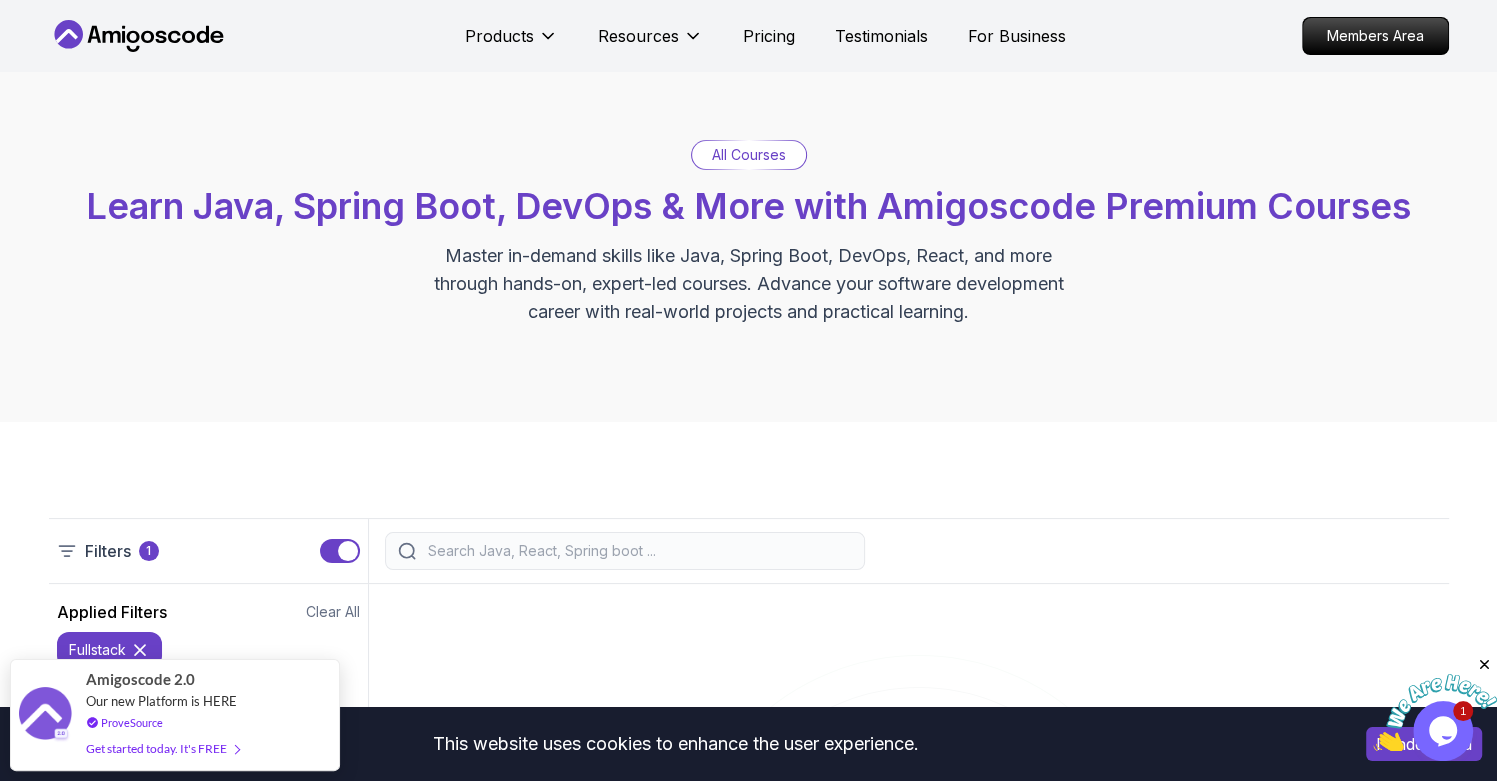 scroll, scrollTop: 0, scrollLeft: 0, axis: both 